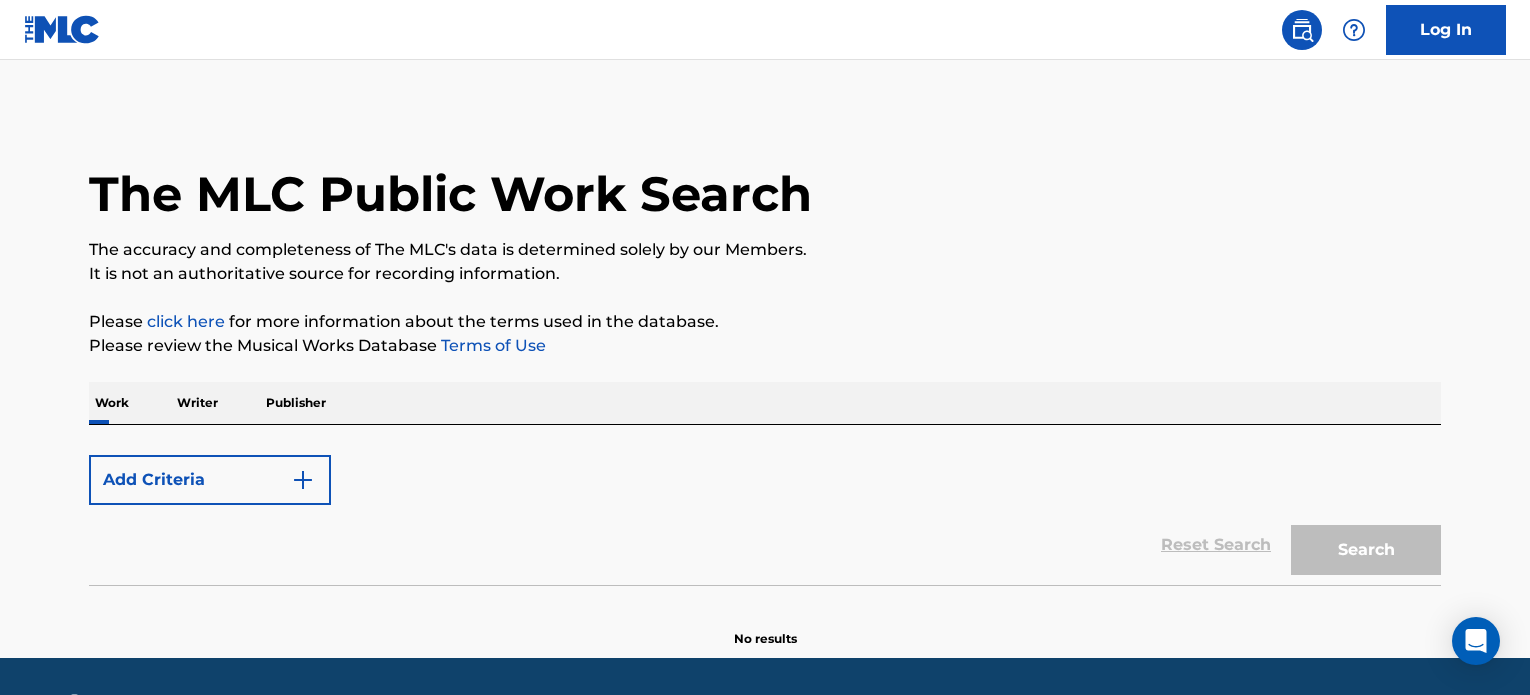 scroll, scrollTop: 0, scrollLeft: 0, axis: both 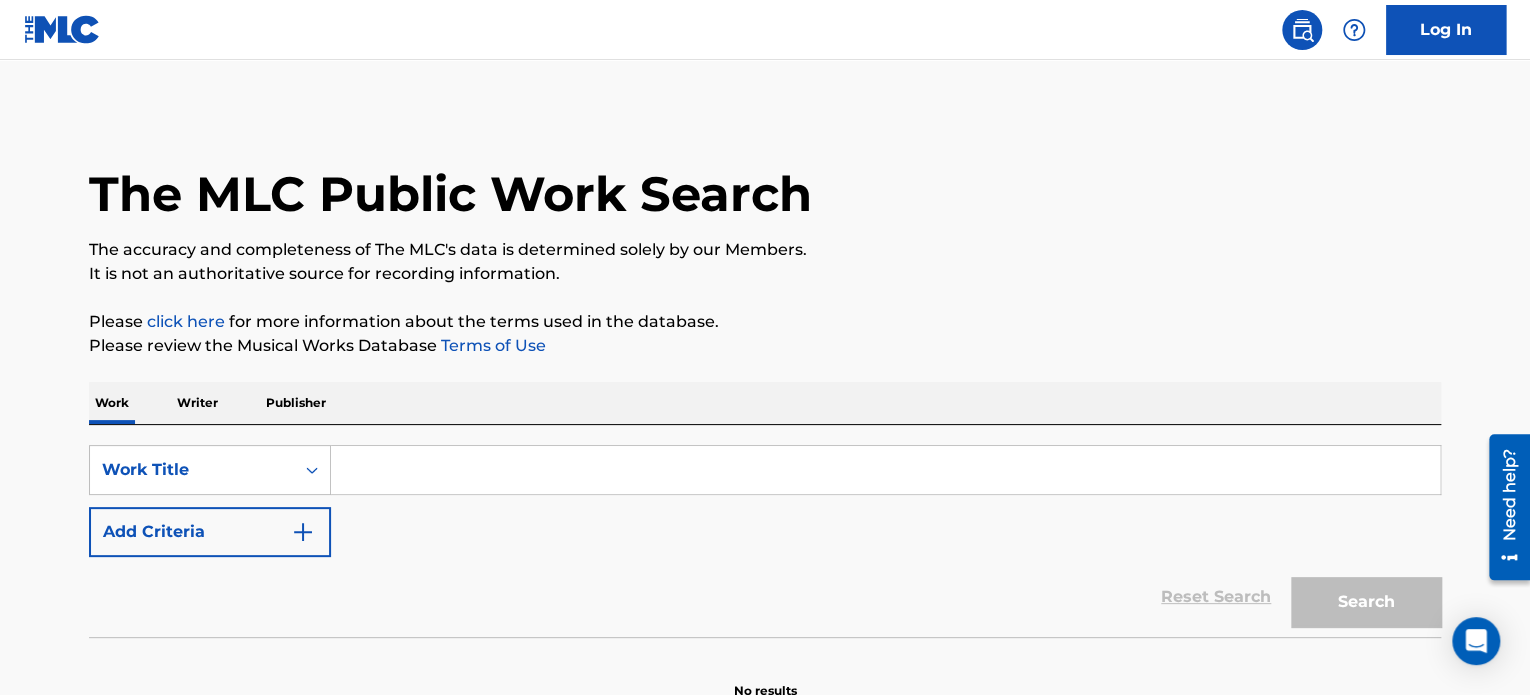click at bounding box center (885, 470) 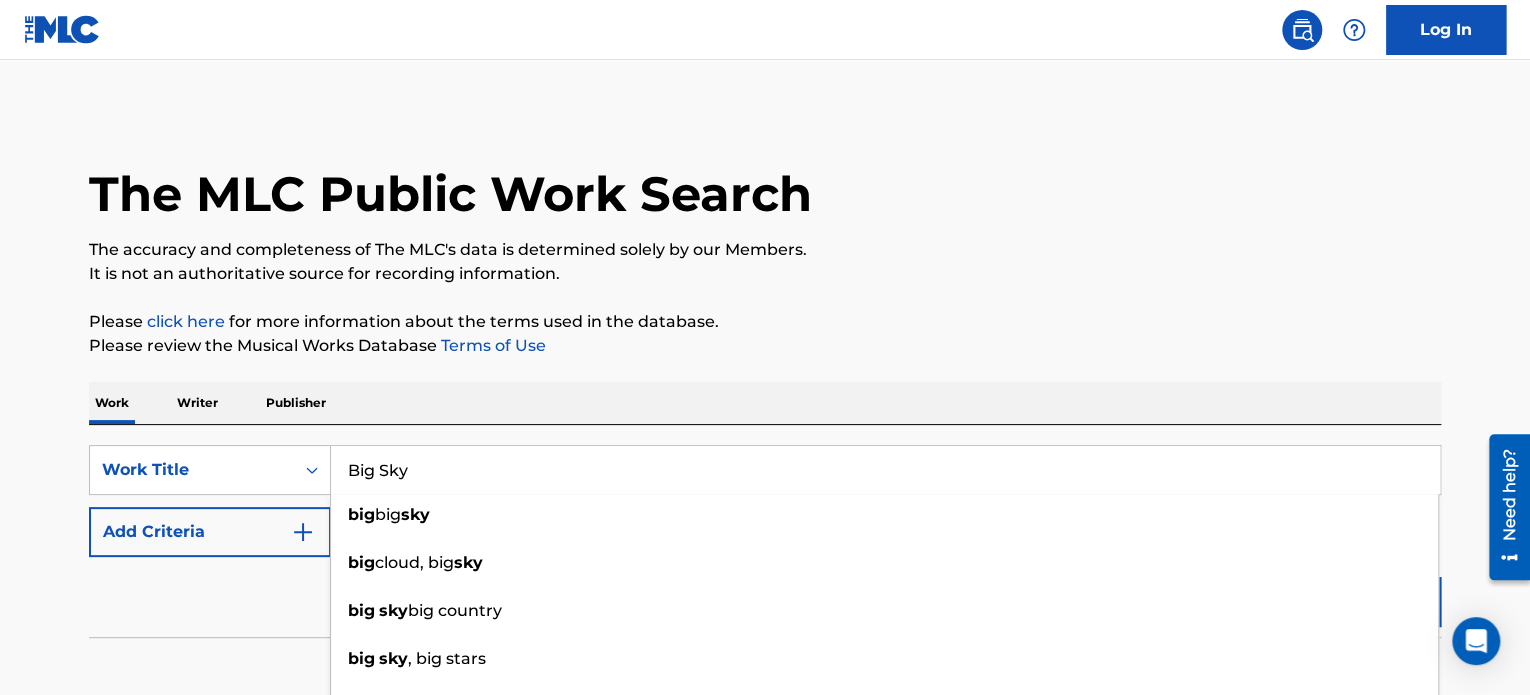 type on "Big Sky" 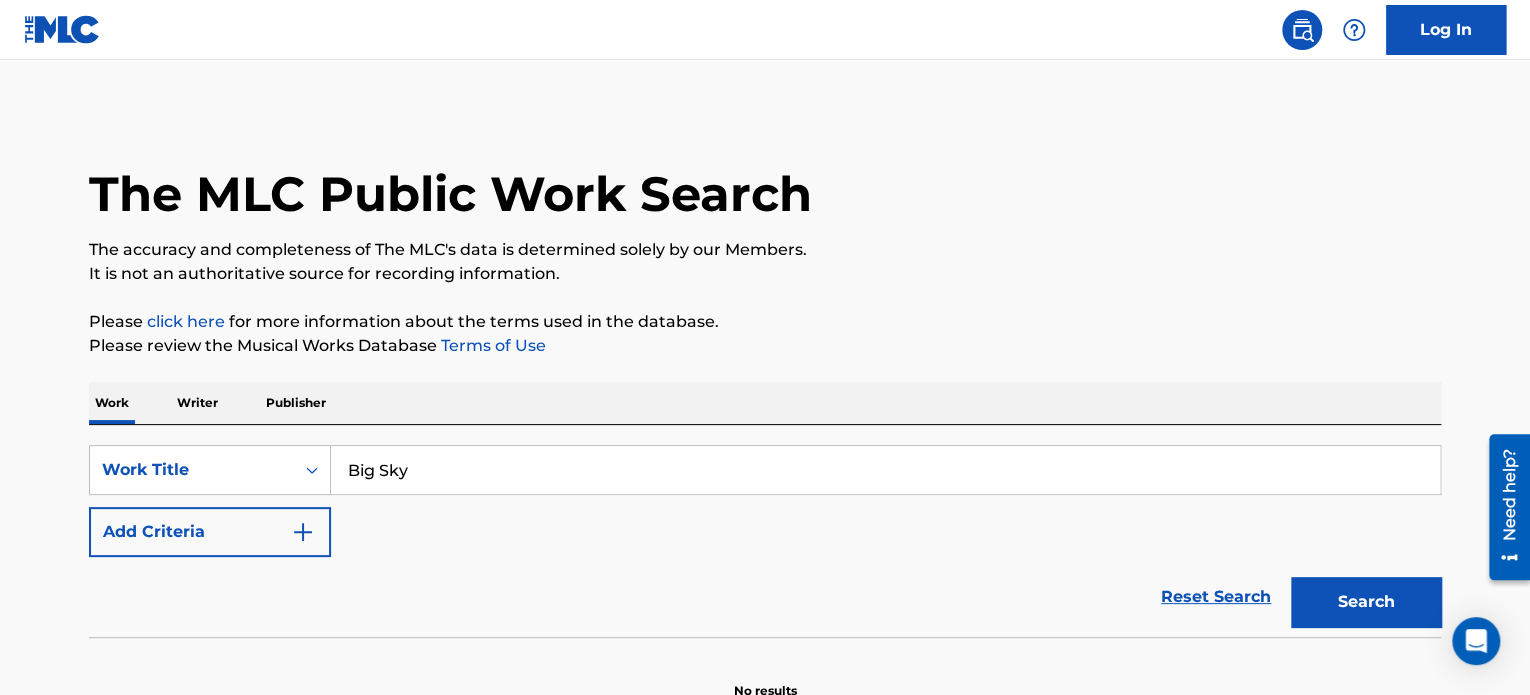 click on "Add Criteria" at bounding box center [210, 532] 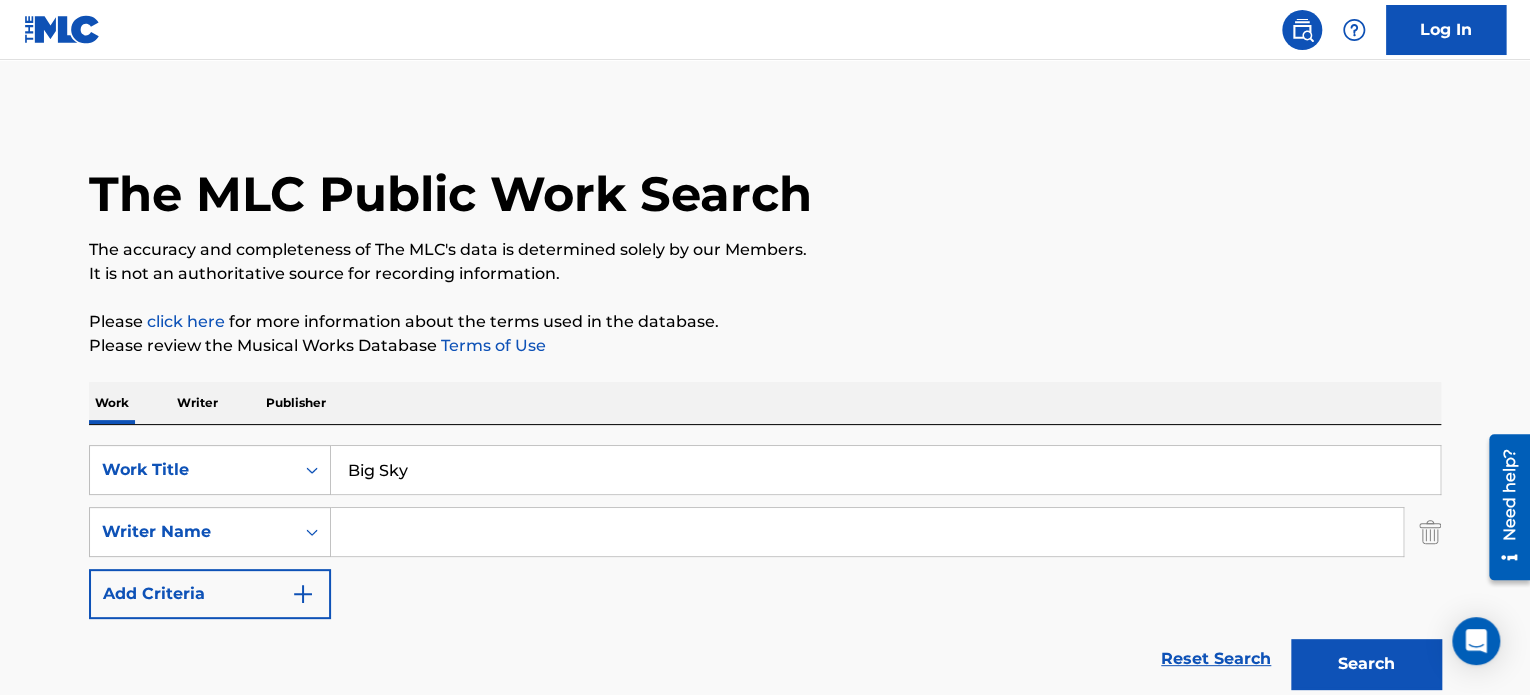 click at bounding box center [867, 532] 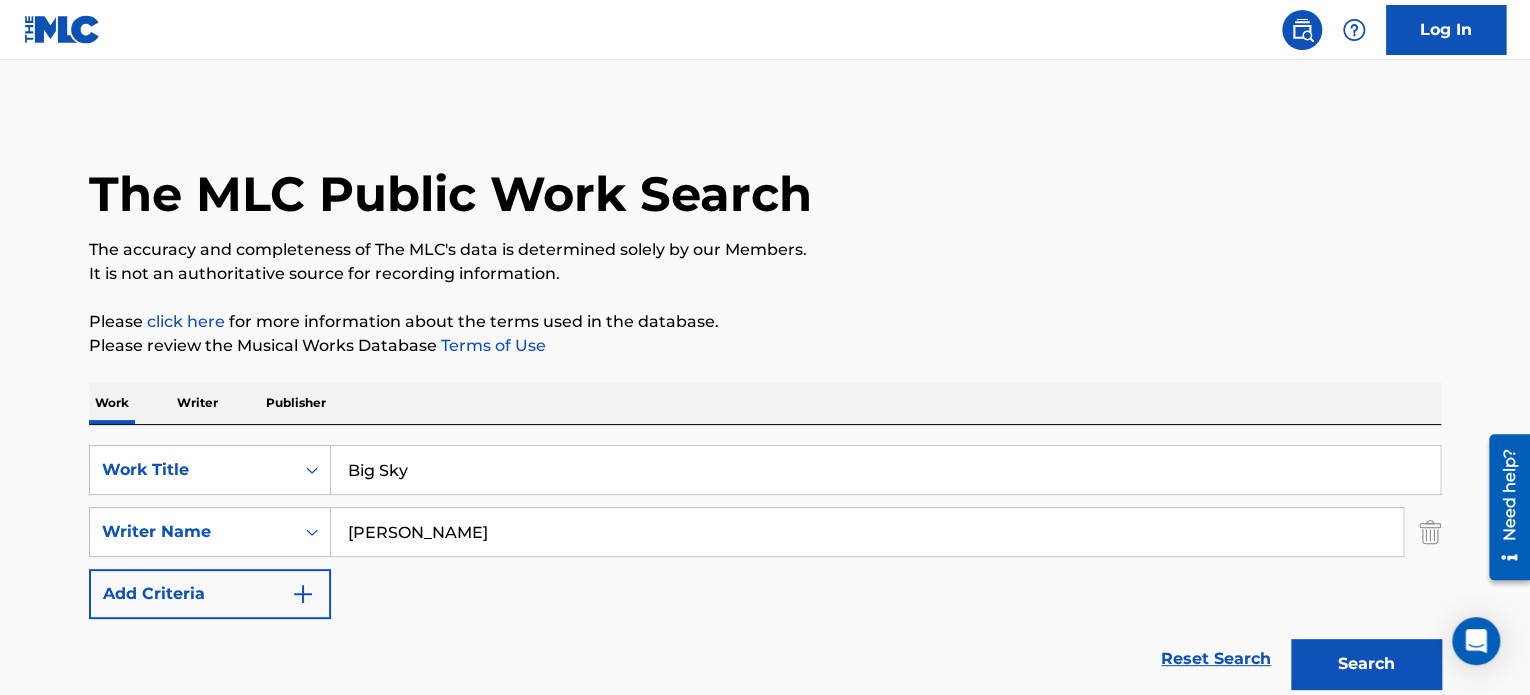 type on "[PERSON_NAME]" 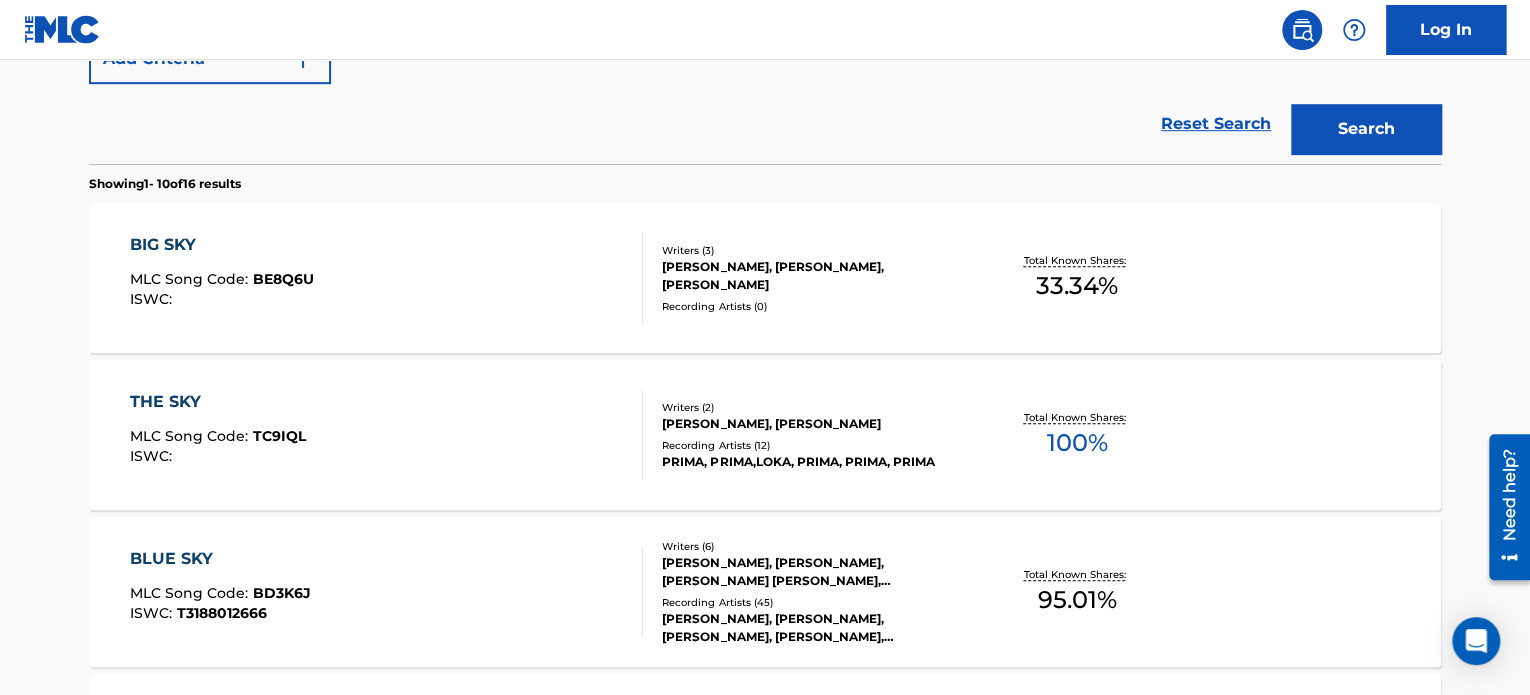 scroll, scrollTop: 500, scrollLeft: 0, axis: vertical 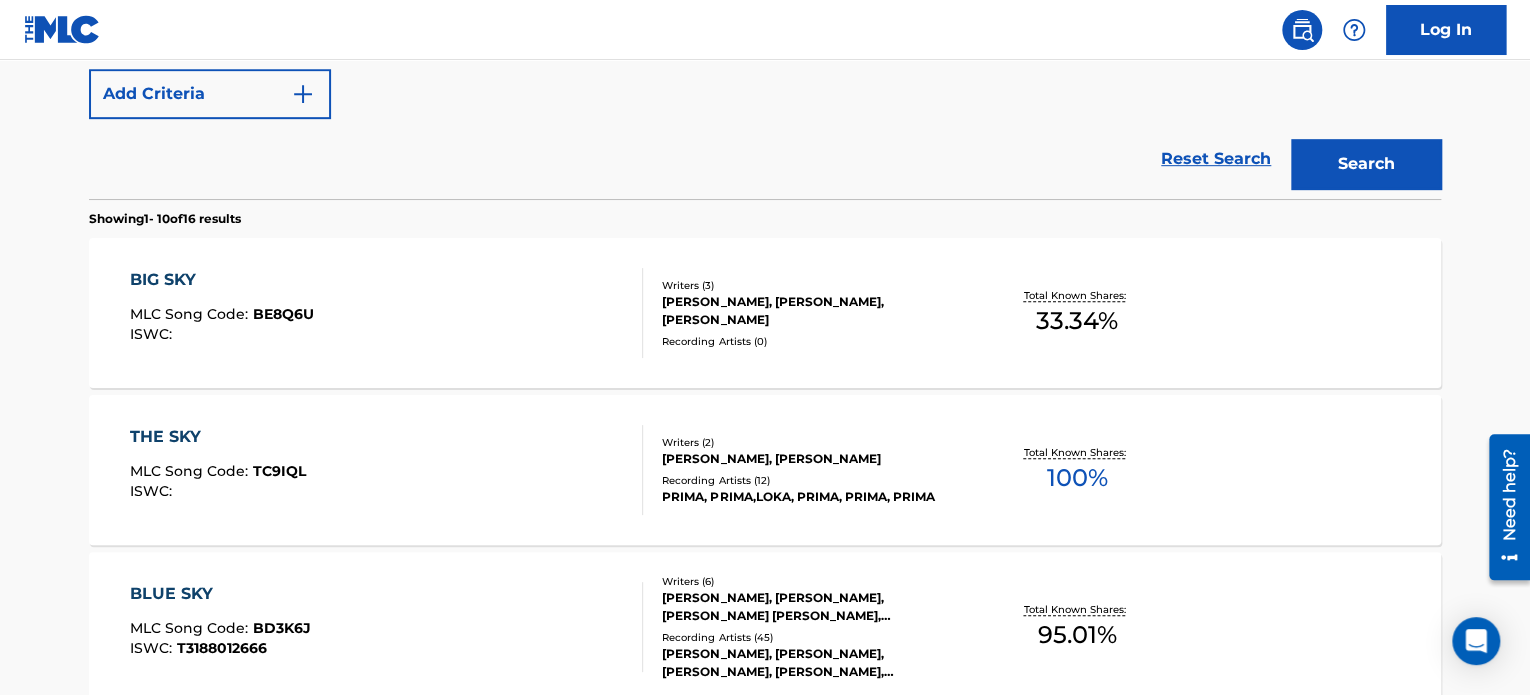 click on "Recording Artists ( 0 )" at bounding box center (813, 341) 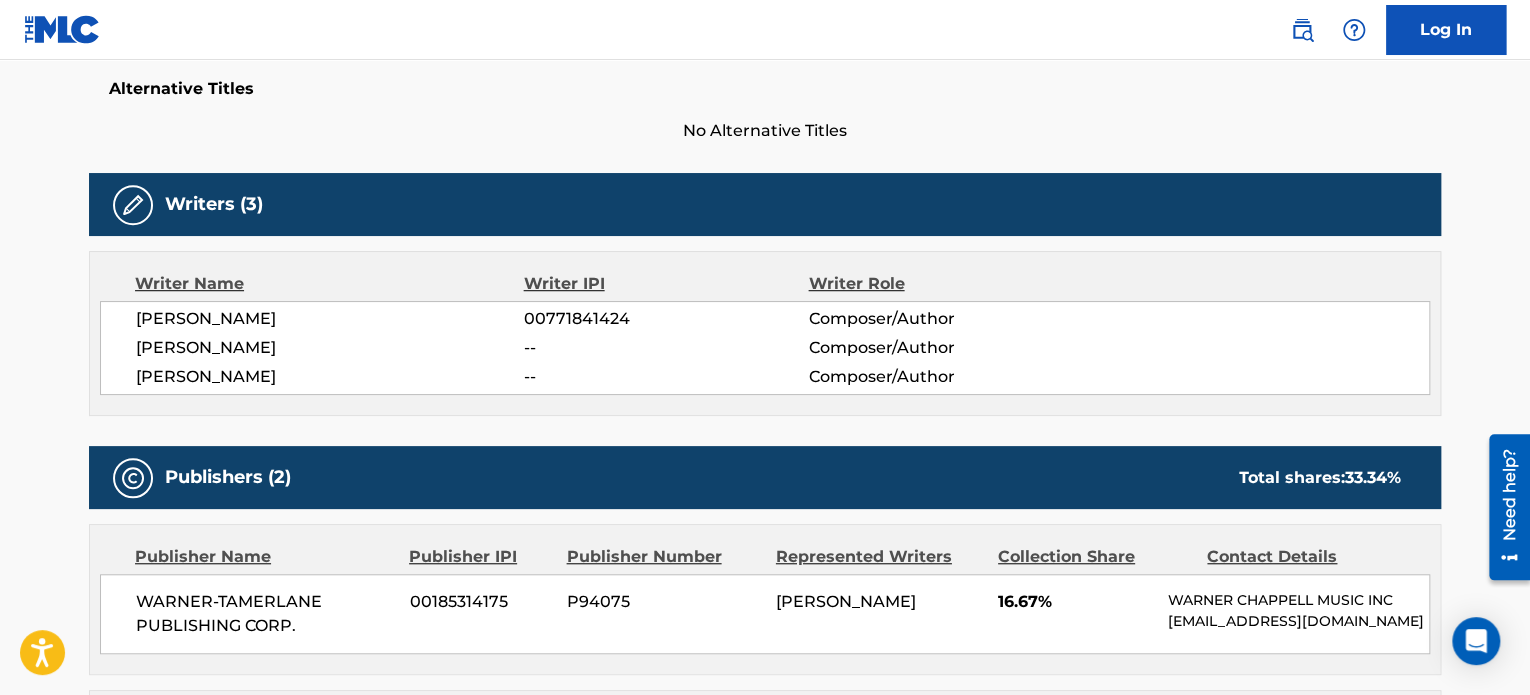 scroll, scrollTop: 0, scrollLeft: 0, axis: both 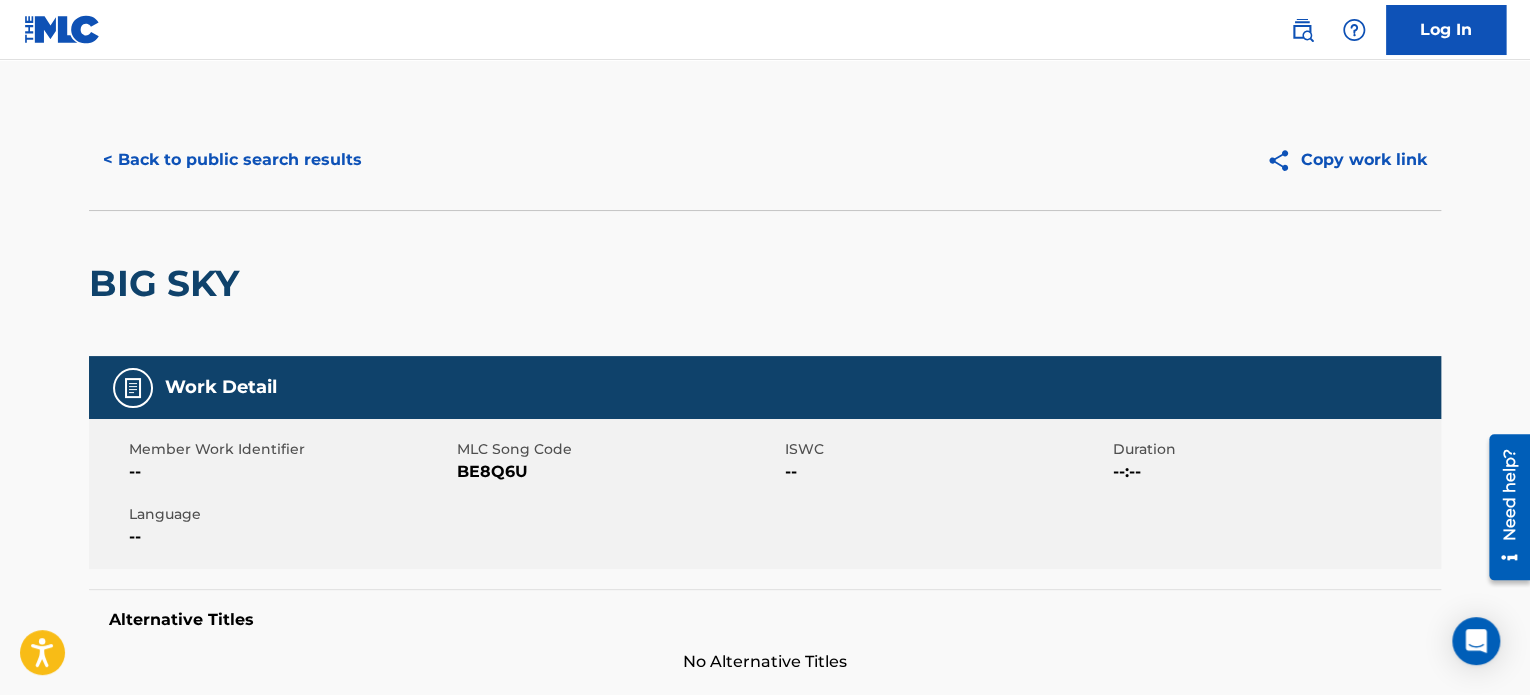 click on "< Back to public search results" at bounding box center [232, 160] 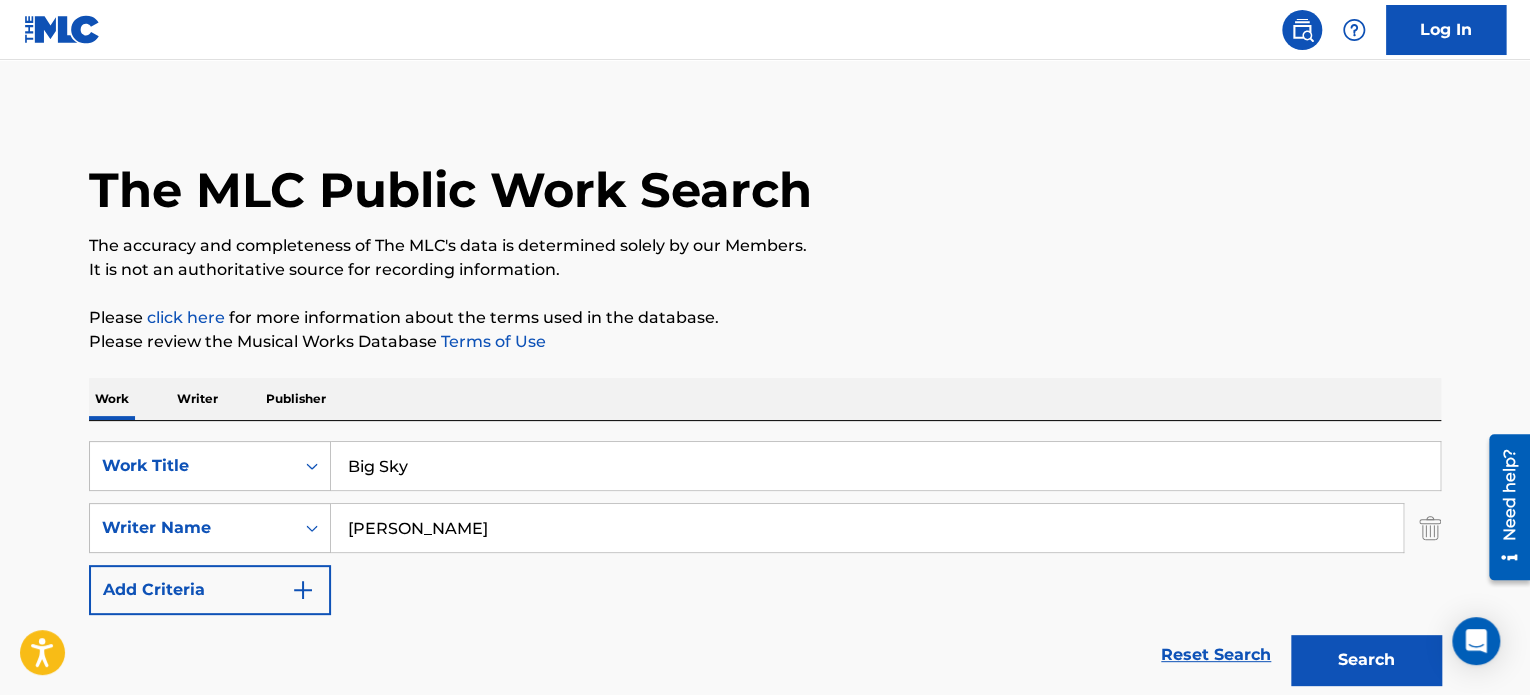 scroll, scrollTop: 0, scrollLeft: 0, axis: both 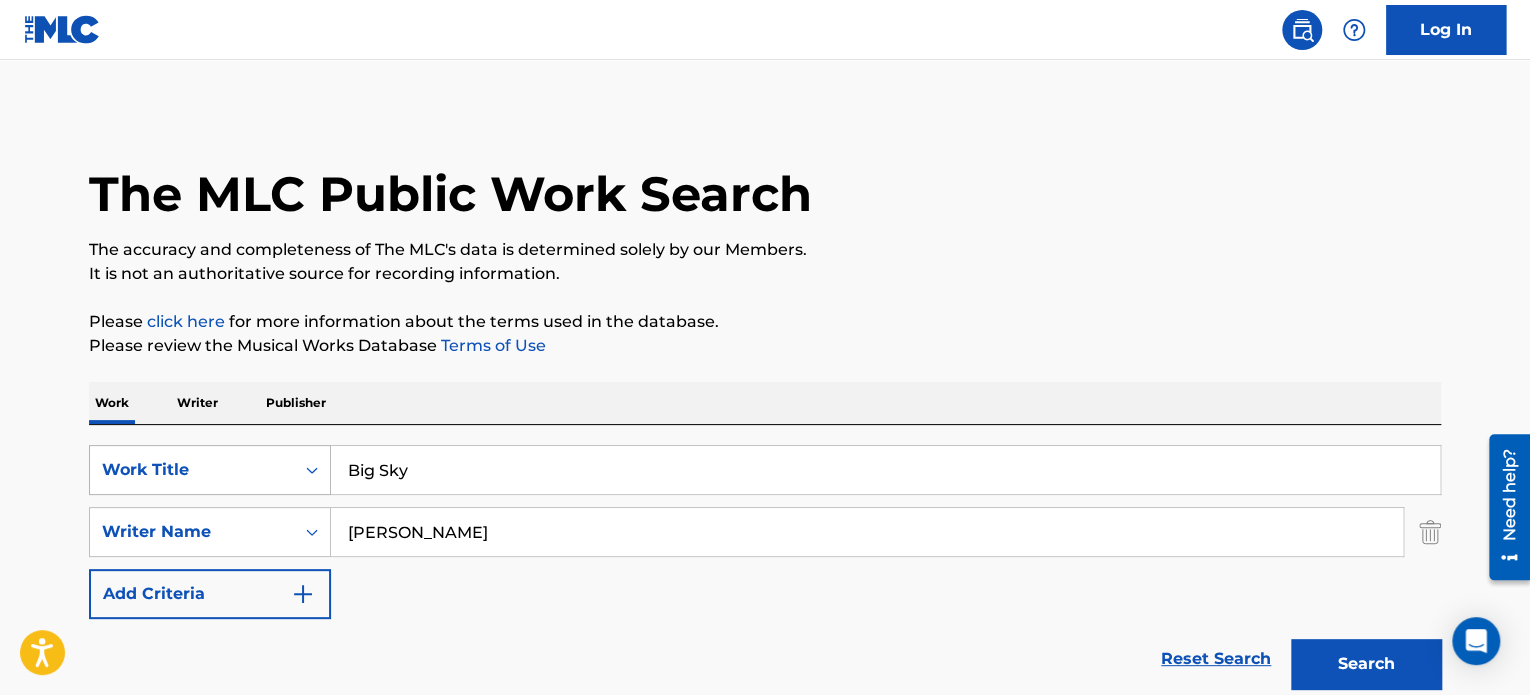 drag, startPoint x: 478, startPoint y: 475, endPoint x: 283, endPoint y: 456, distance: 195.92346 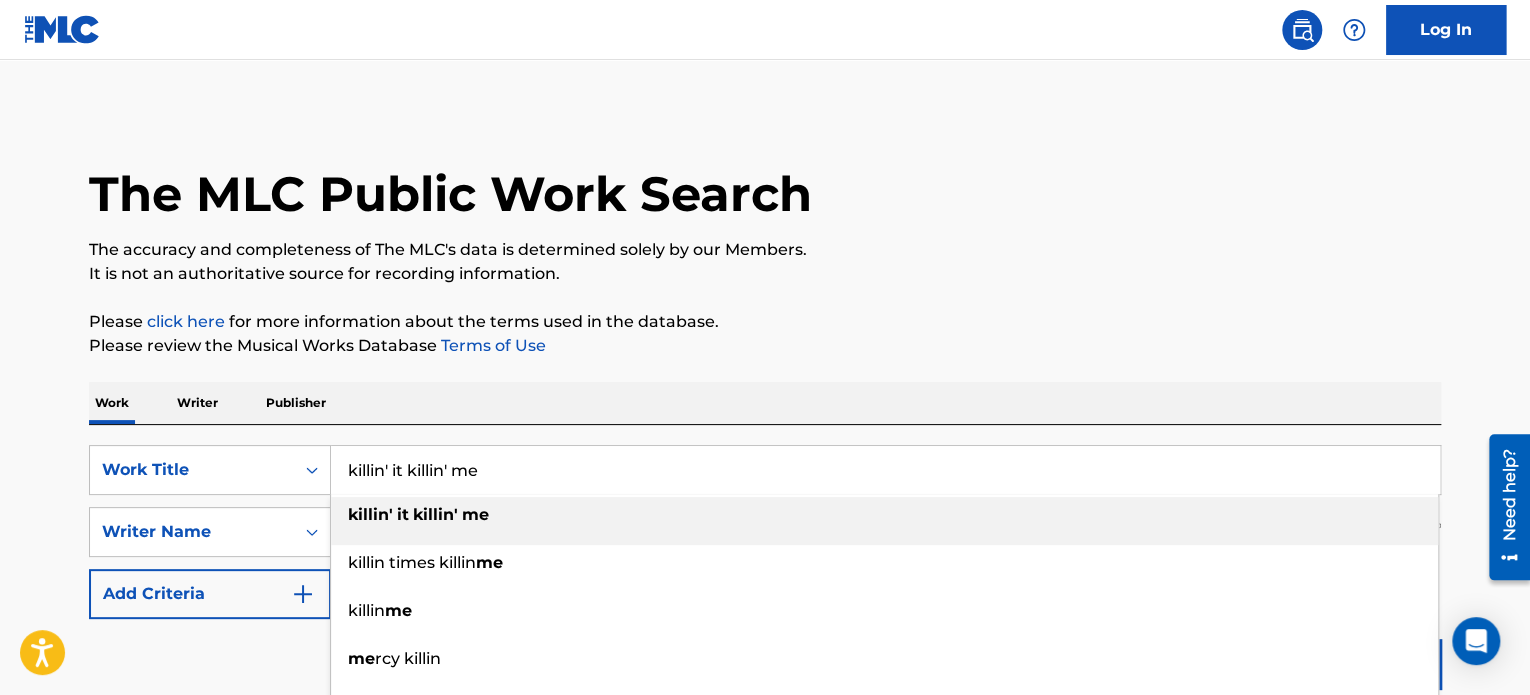 drag, startPoint x: 506, startPoint y: 472, endPoint x: 388, endPoint y: 464, distance: 118.270874 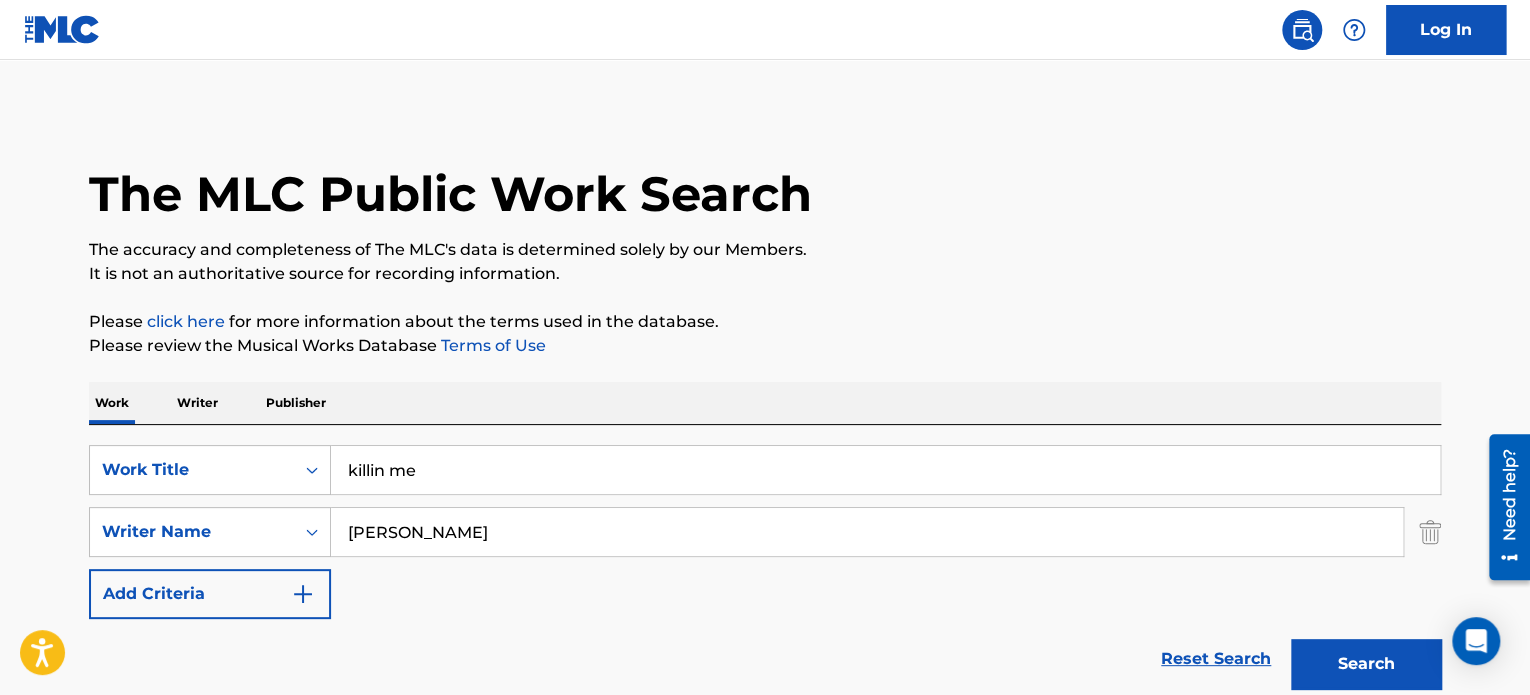 click on "Work Writer Publisher" at bounding box center [765, 403] 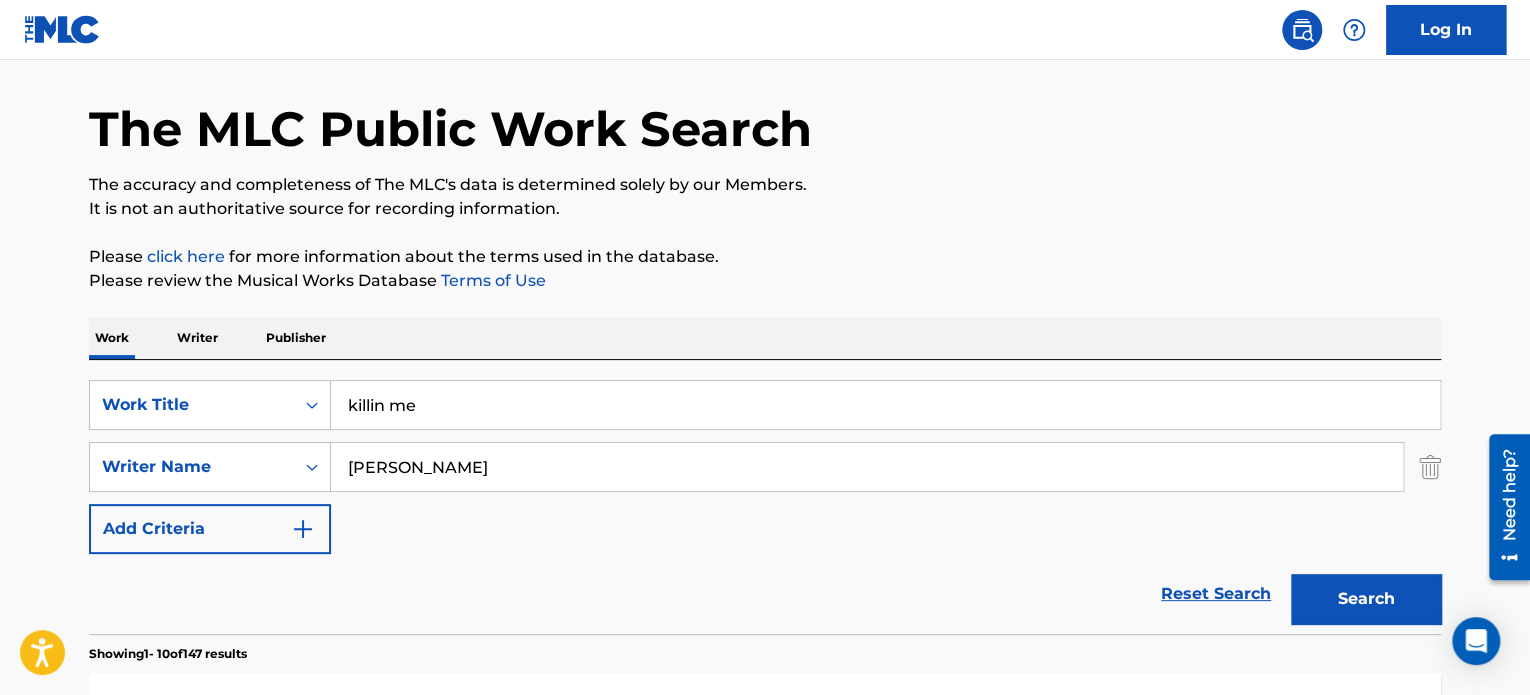 scroll, scrollTop: 0, scrollLeft: 0, axis: both 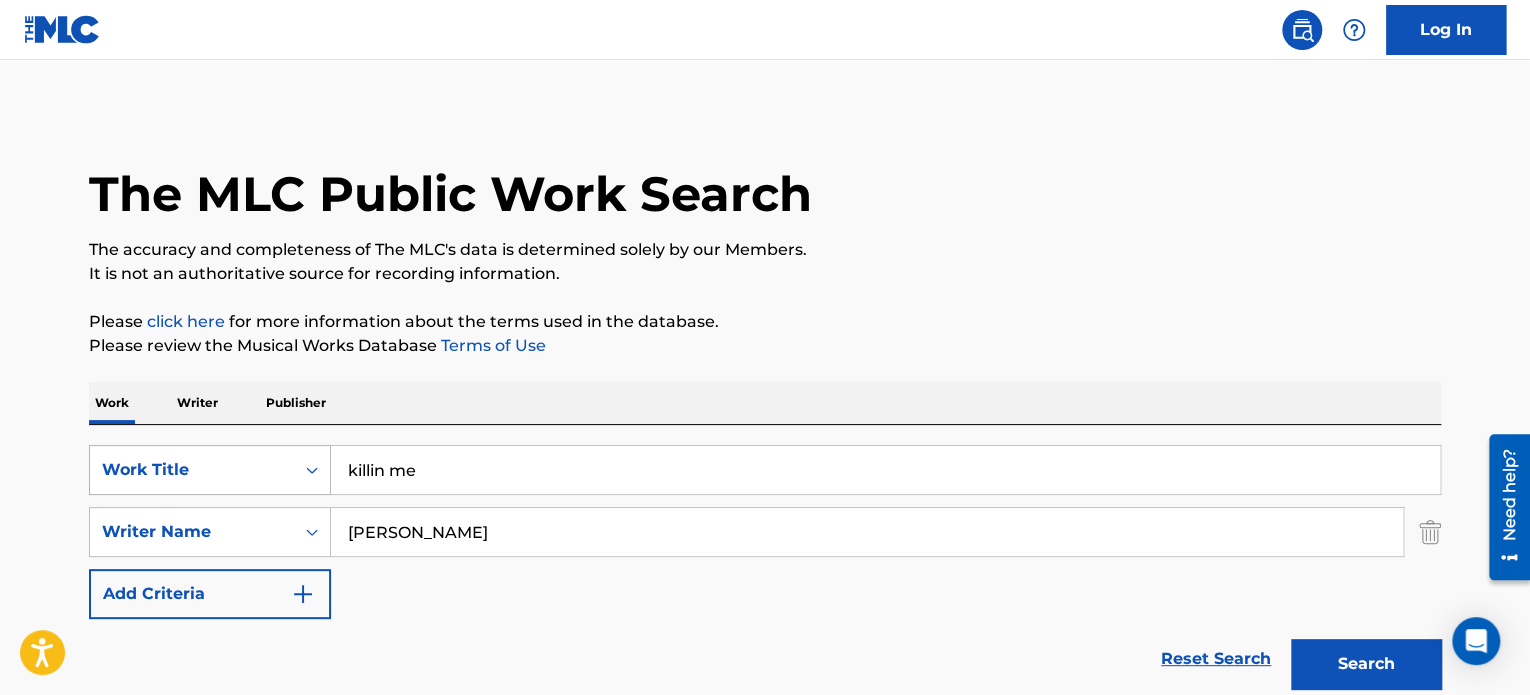 drag, startPoint x: 420, startPoint y: 471, endPoint x: 291, endPoint y: 477, distance: 129.13947 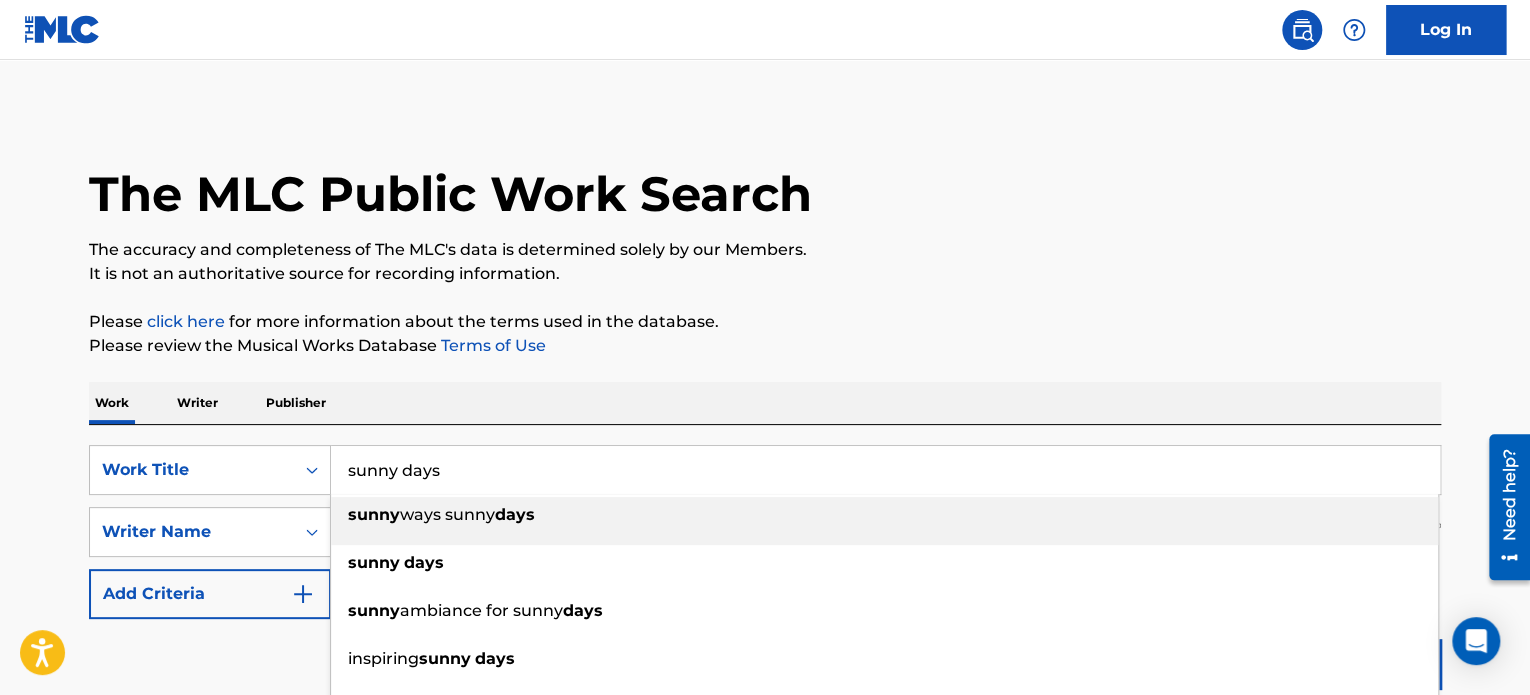 type on "sunny days" 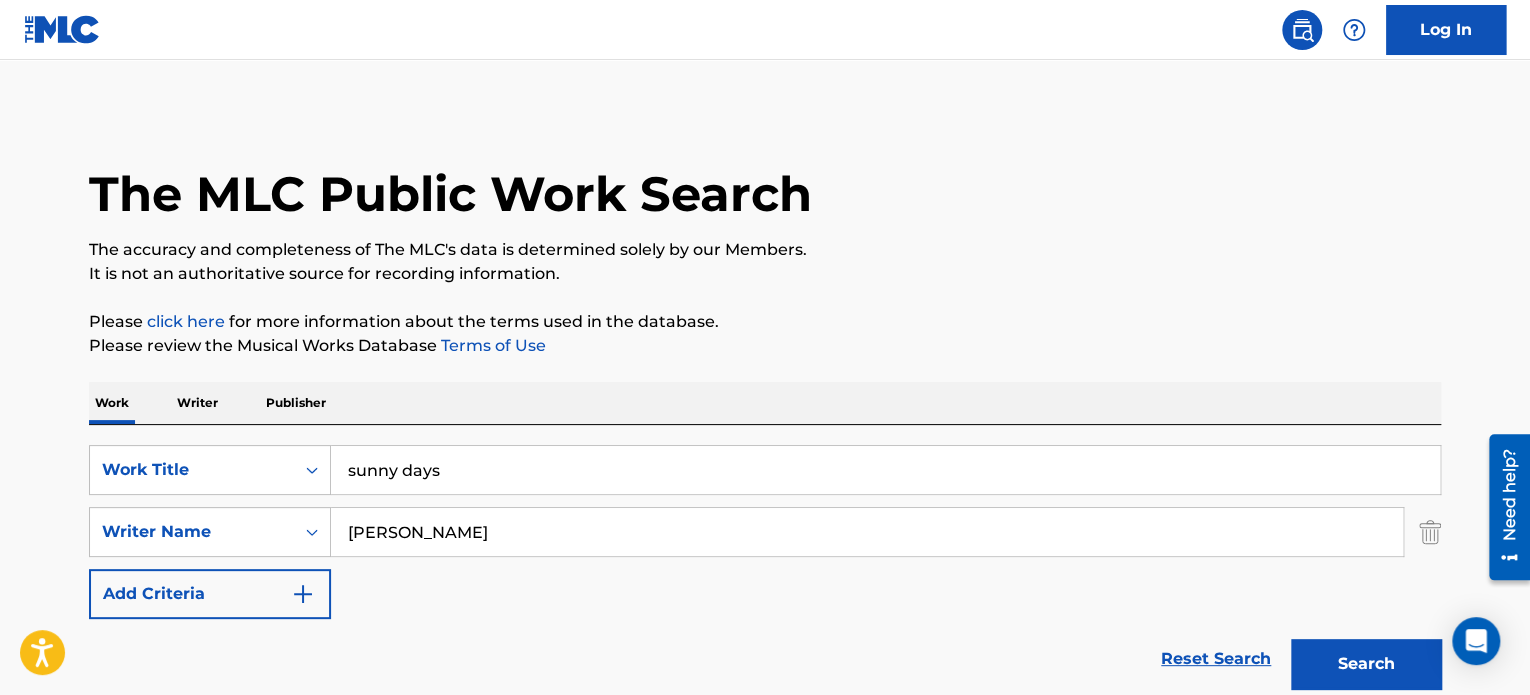 click on "Work Writer Publisher" at bounding box center [765, 403] 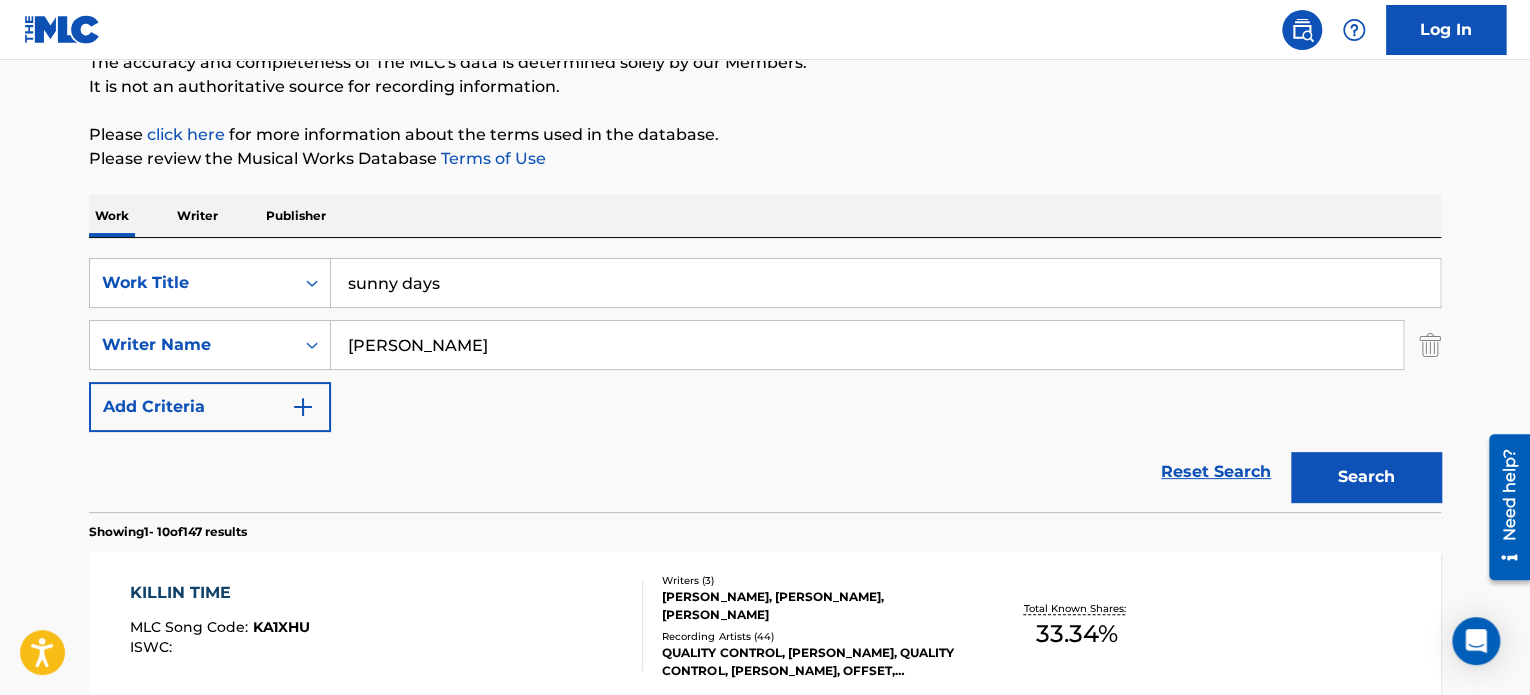 scroll, scrollTop: 200, scrollLeft: 0, axis: vertical 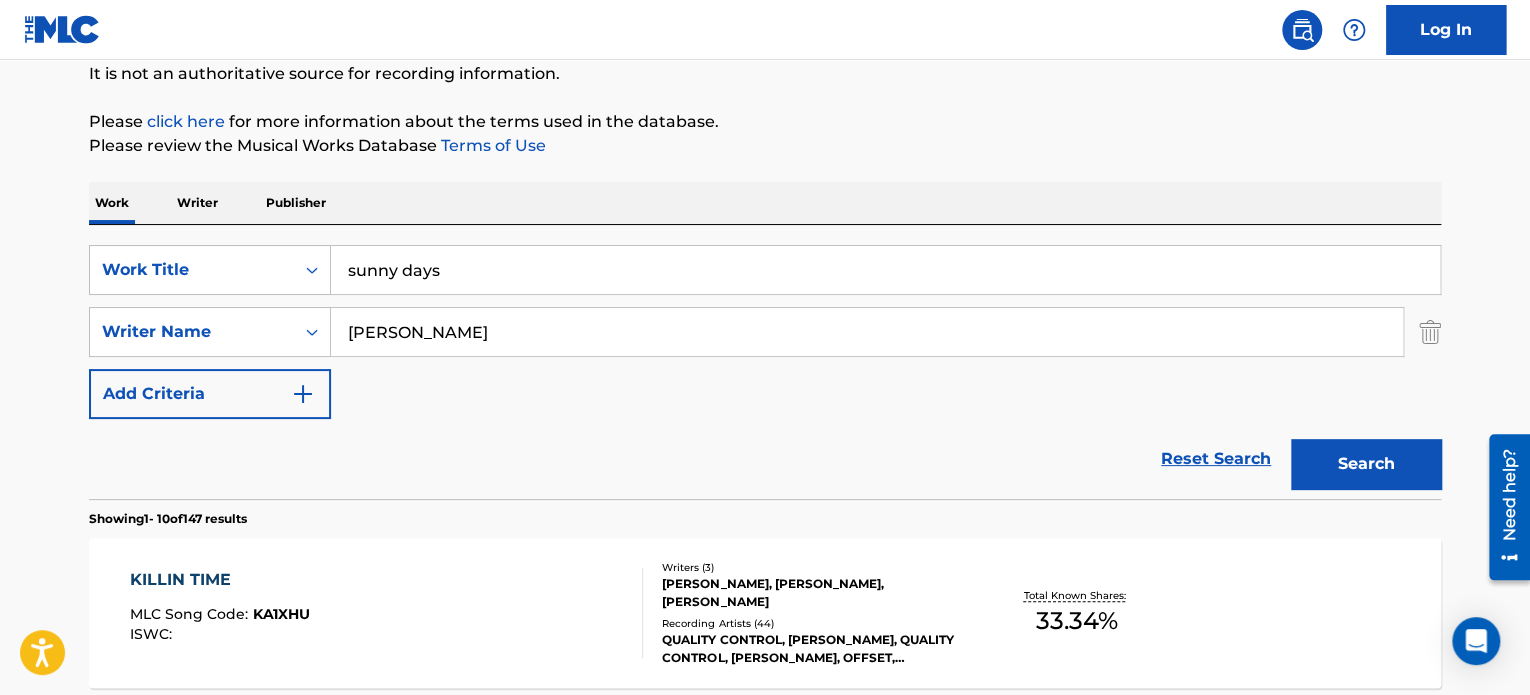 click on "Search" at bounding box center [1366, 464] 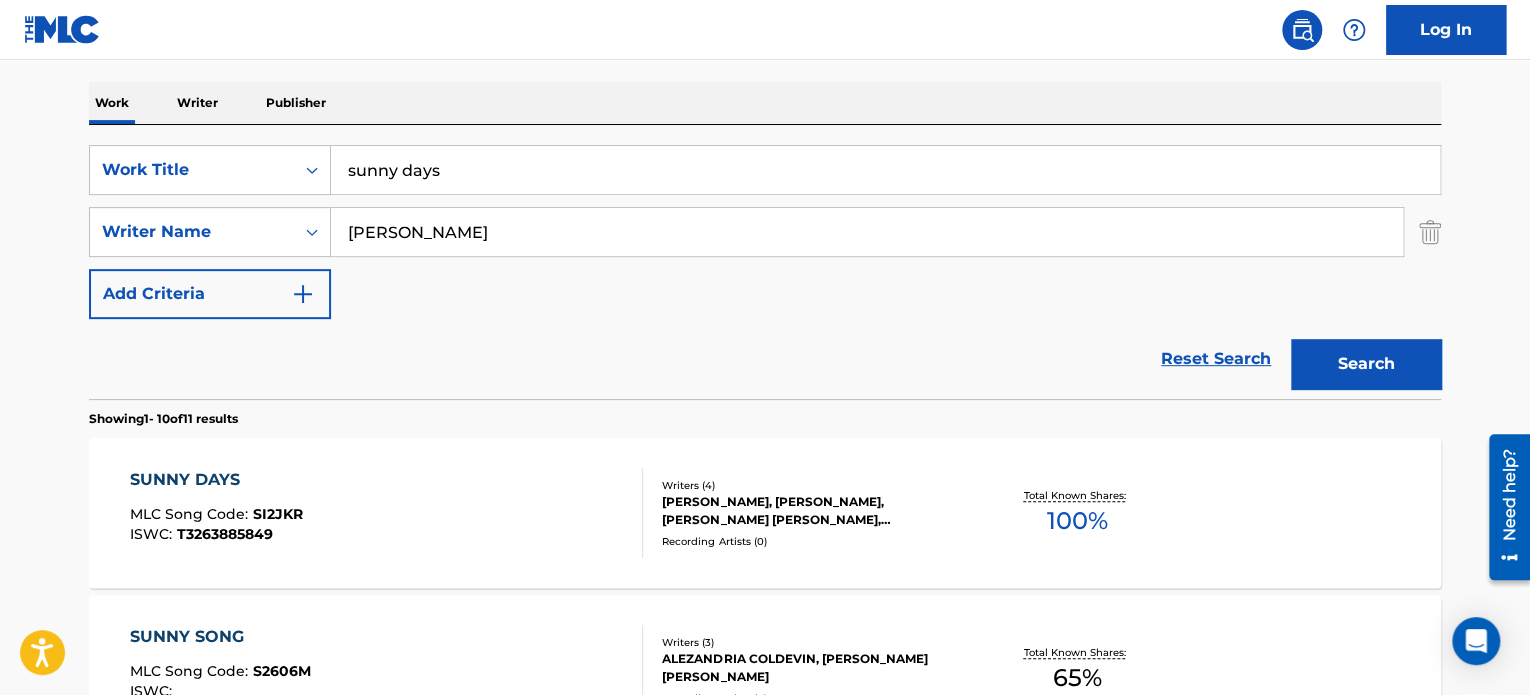 scroll, scrollTop: 400, scrollLeft: 0, axis: vertical 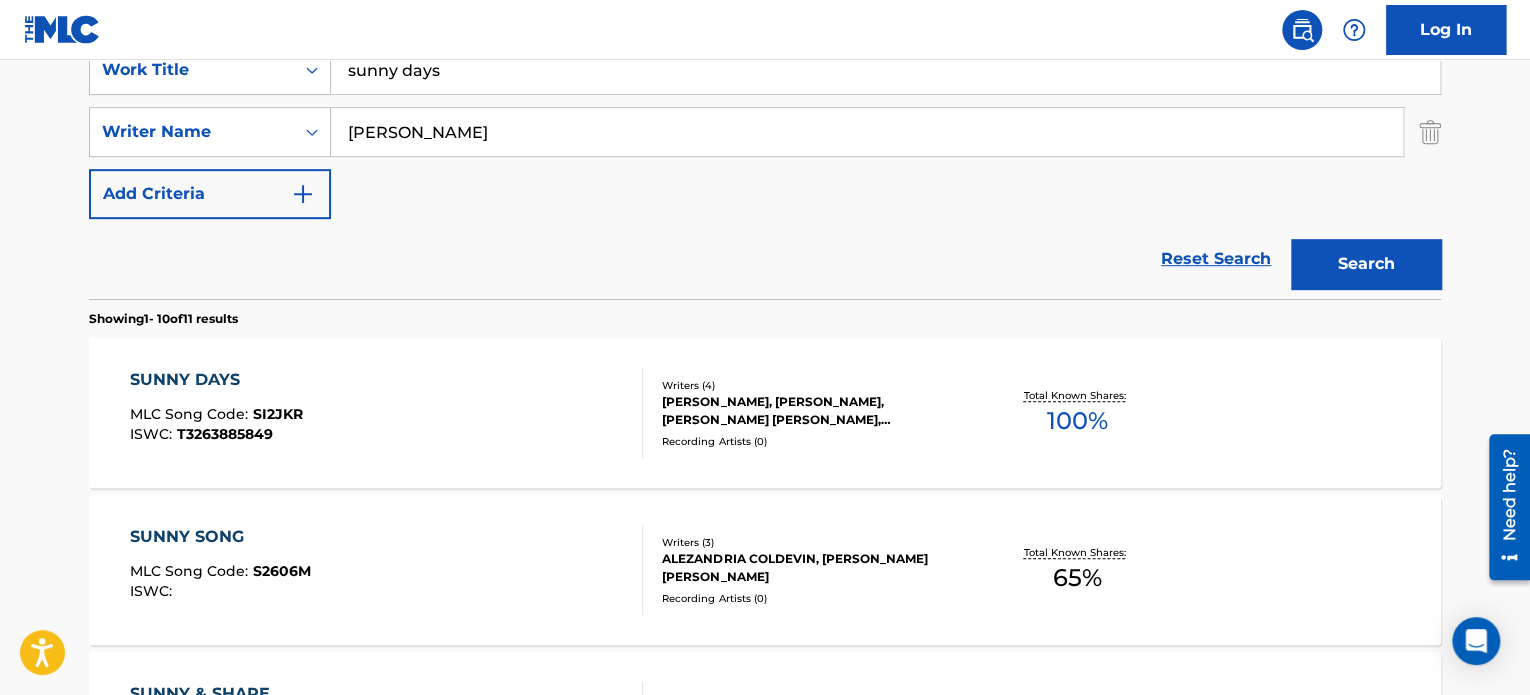 click on "SUNNY DAYS MLC Song Code : SI2JKR ISWC : T3263885849" at bounding box center (387, 413) 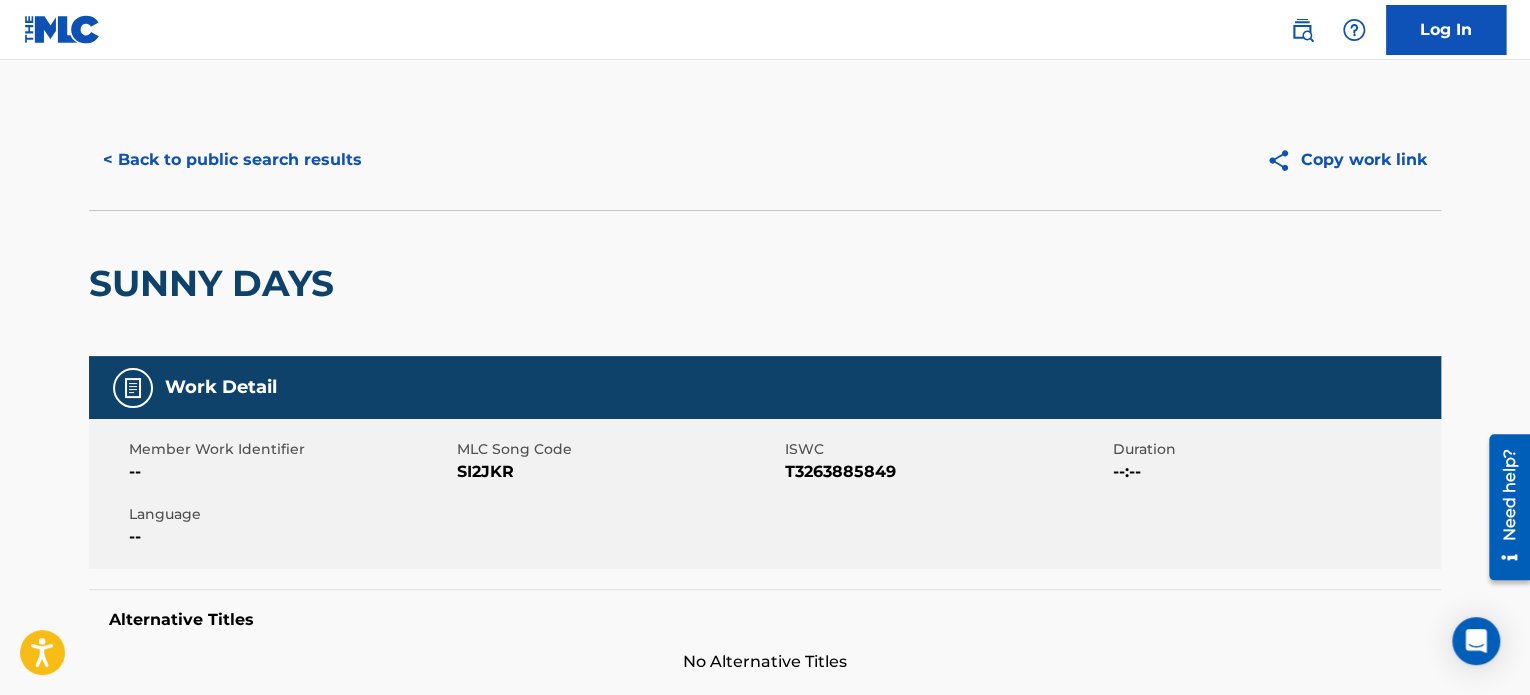 scroll, scrollTop: 200, scrollLeft: 0, axis: vertical 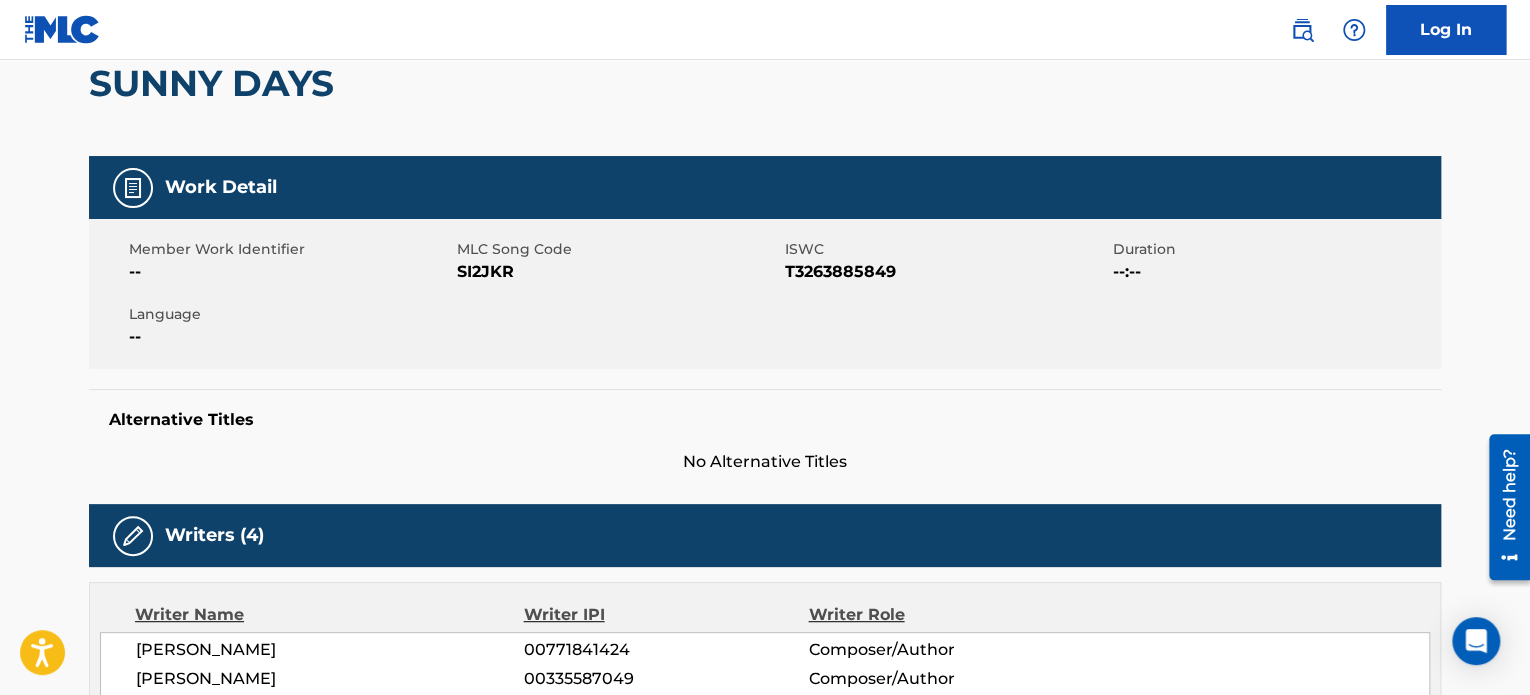 click on "SI2JKR" at bounding box center [618, 272] 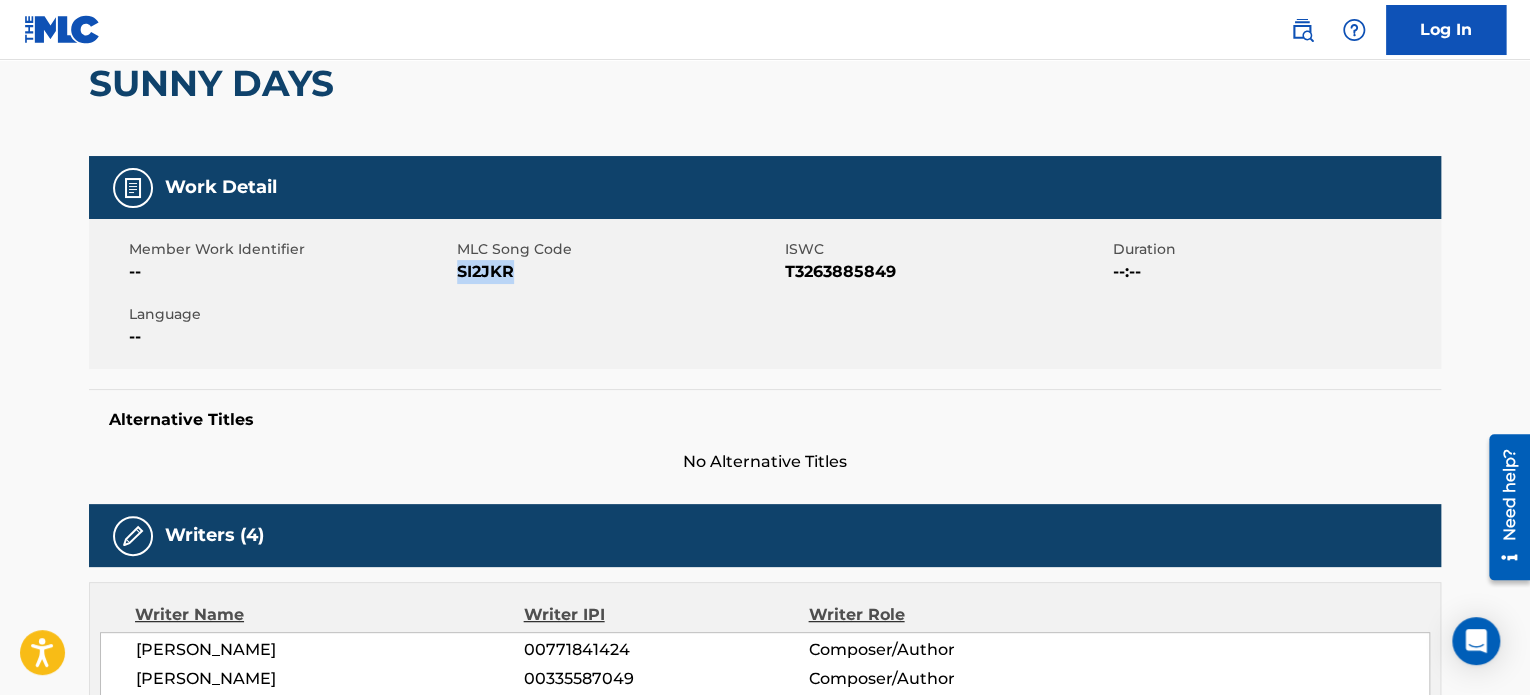 click on "SI2JKR" at bounding box center (618, 272) 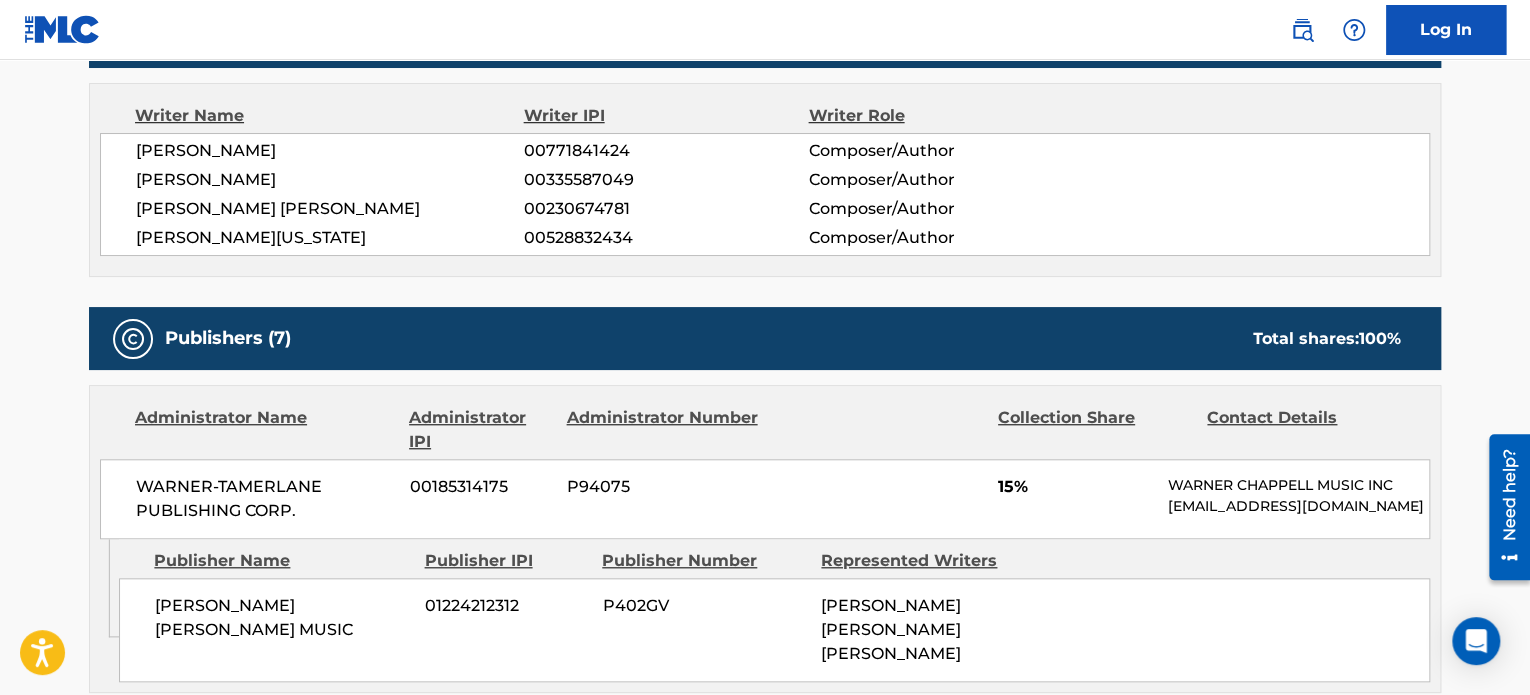 scroll, scrollTop: 700, scrollLeft: 0, axis: vertical 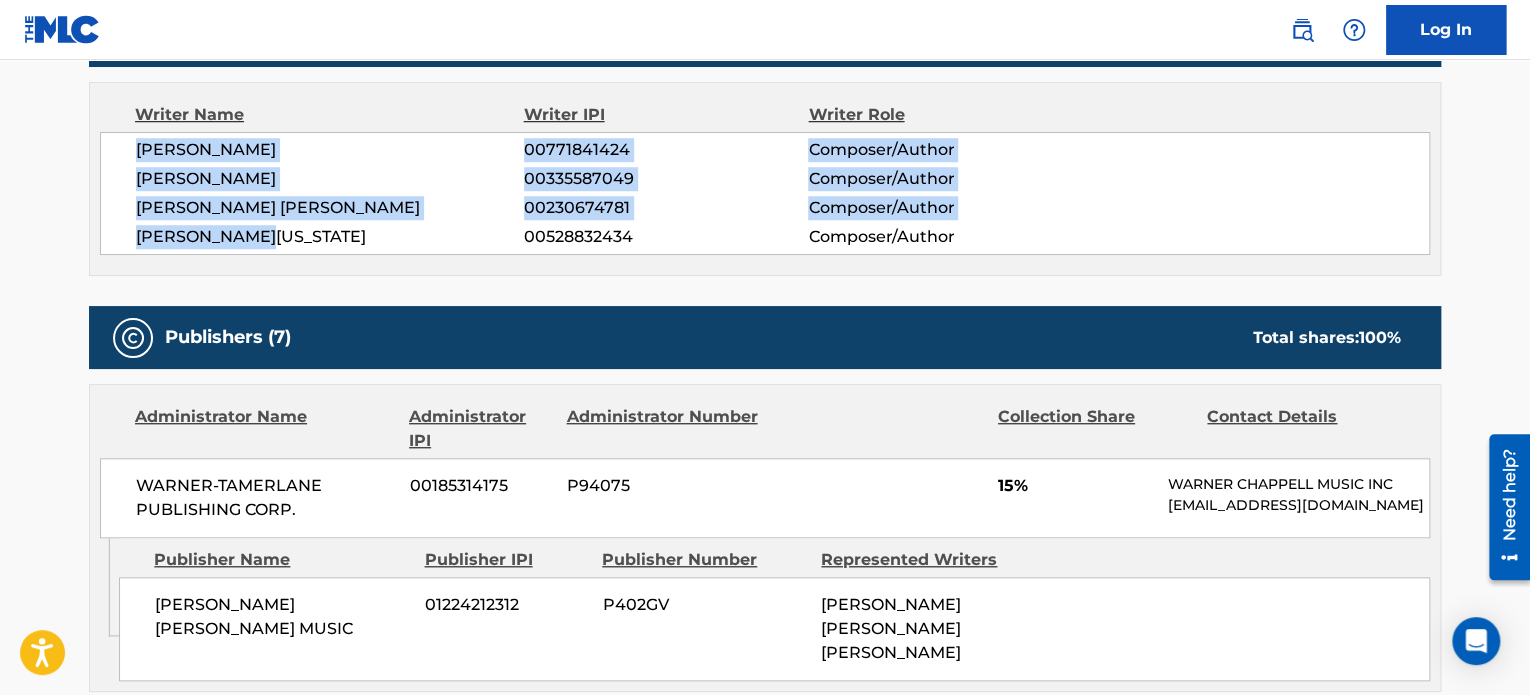 drag, startPoint x: 135, startPoint y: 151, endPoint x: 282, endPoint y: 232, distance: 167.8392 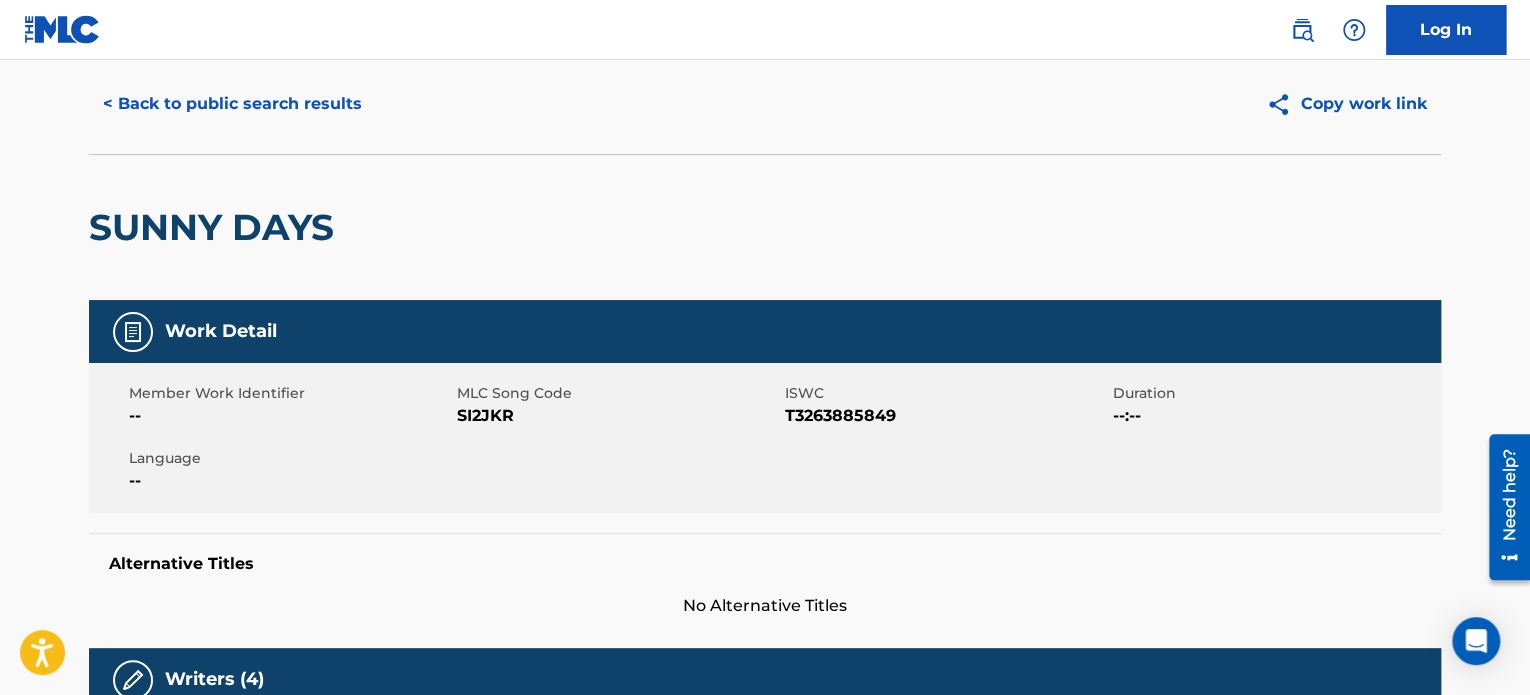 scroll, scrollTop: 0, scrollLeft: 0, axis: both 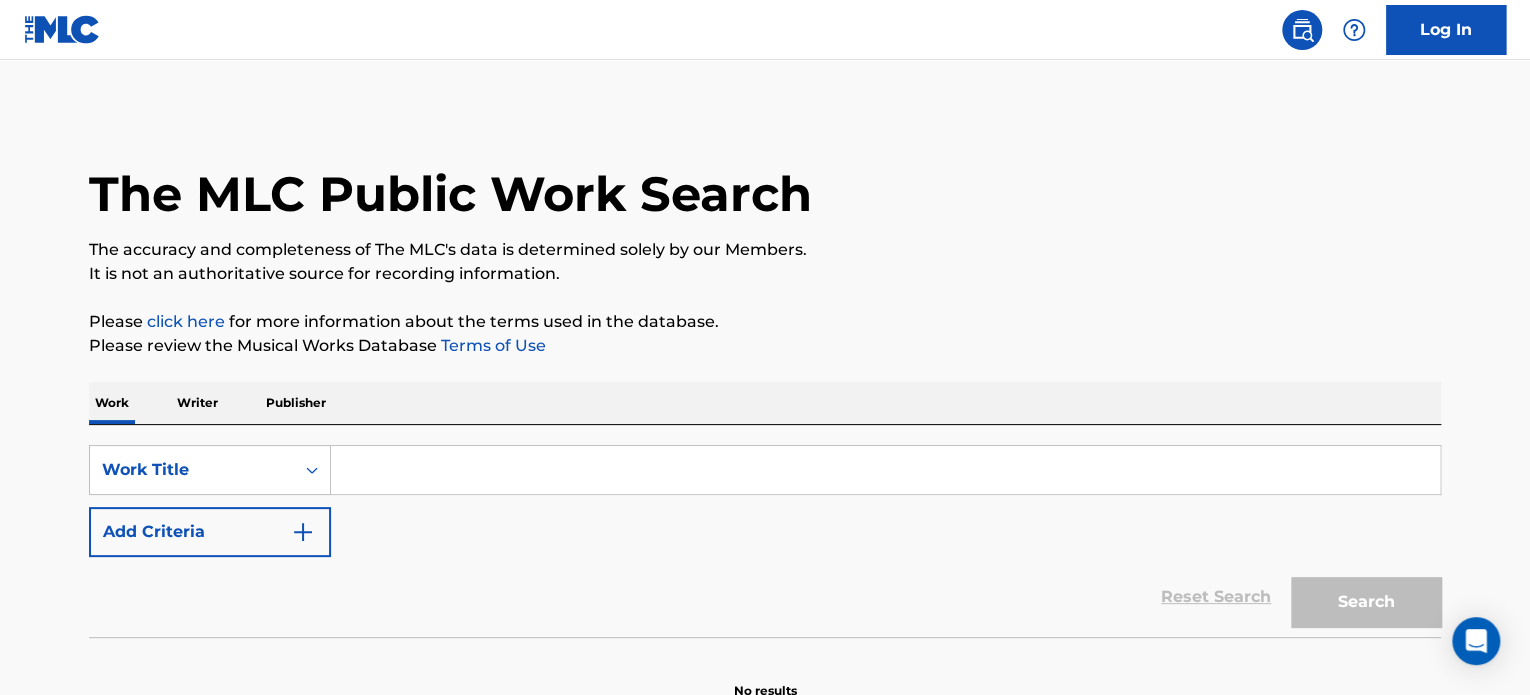 click at bounding box center [885, 470] 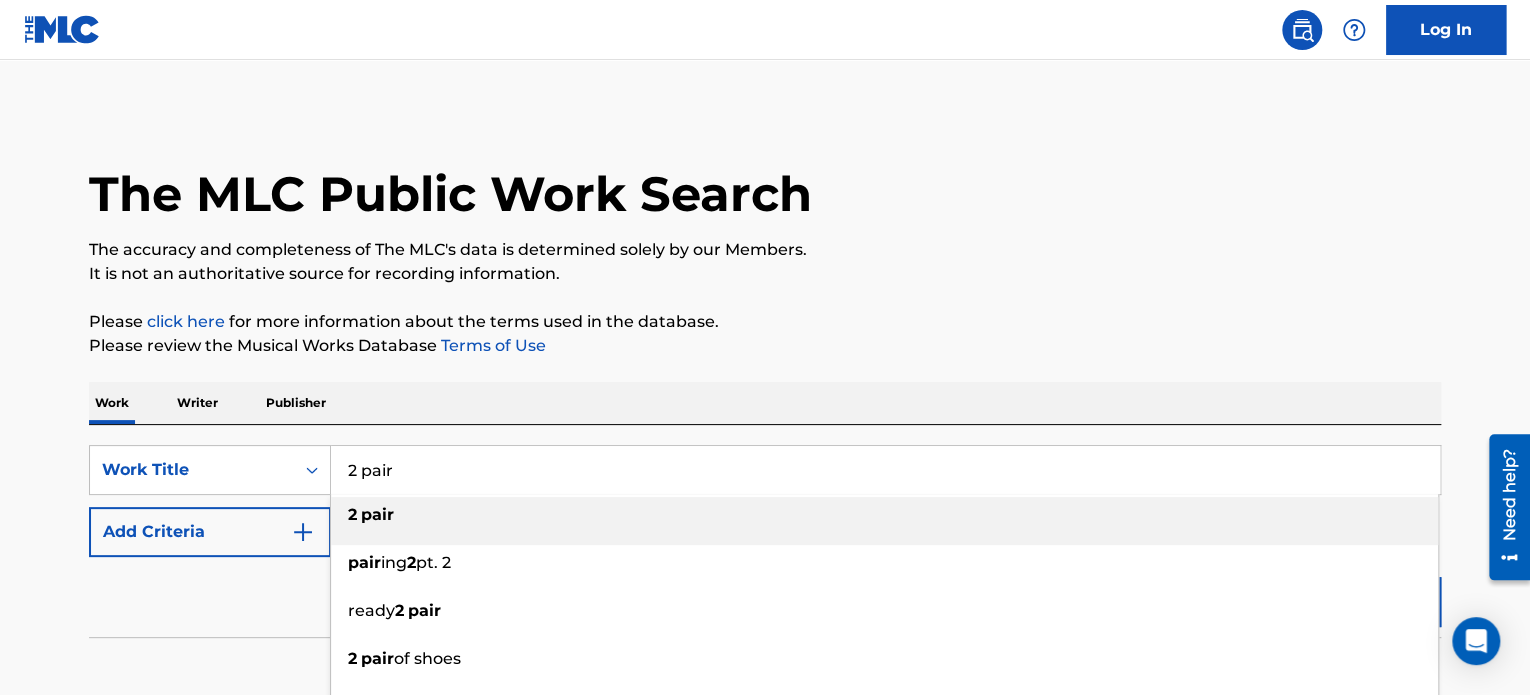 type on "2 pair" 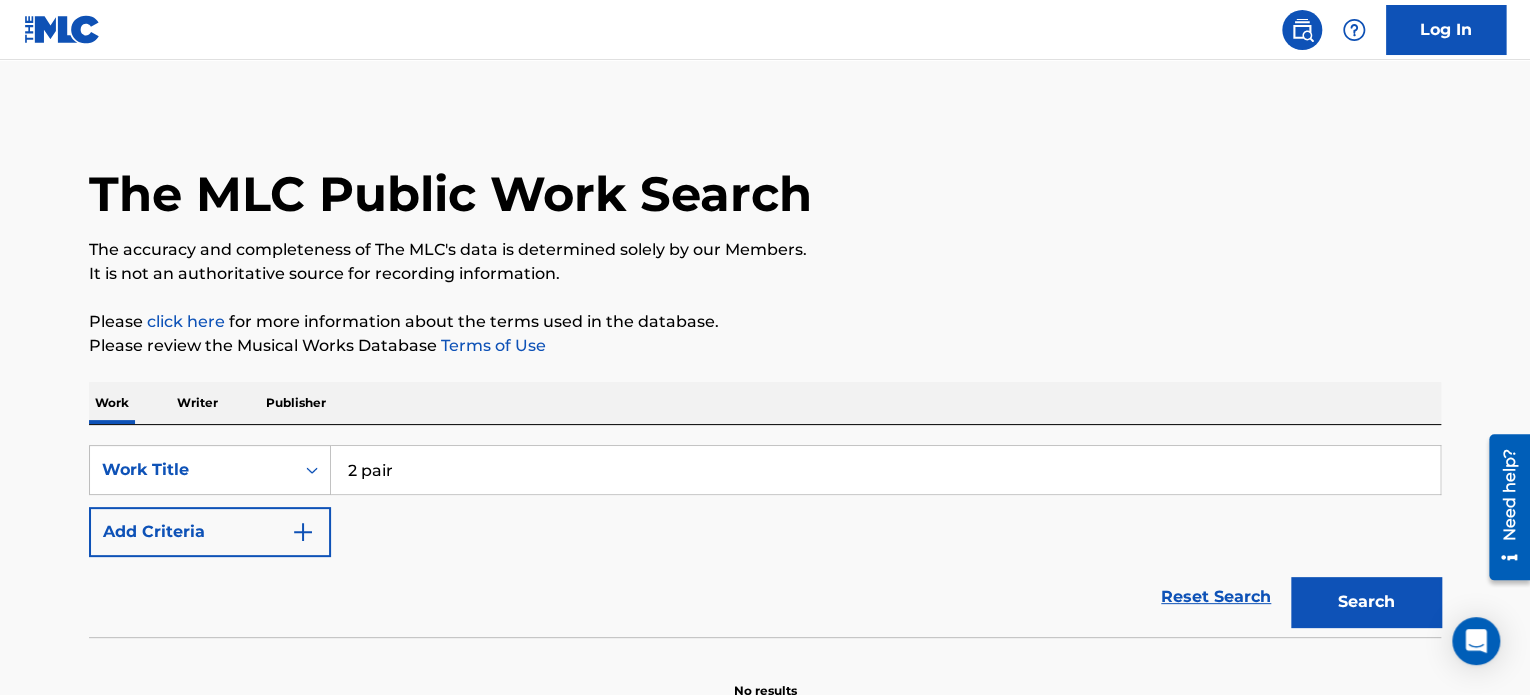 click on "Add Criteria" at bounding box center (210, 532) 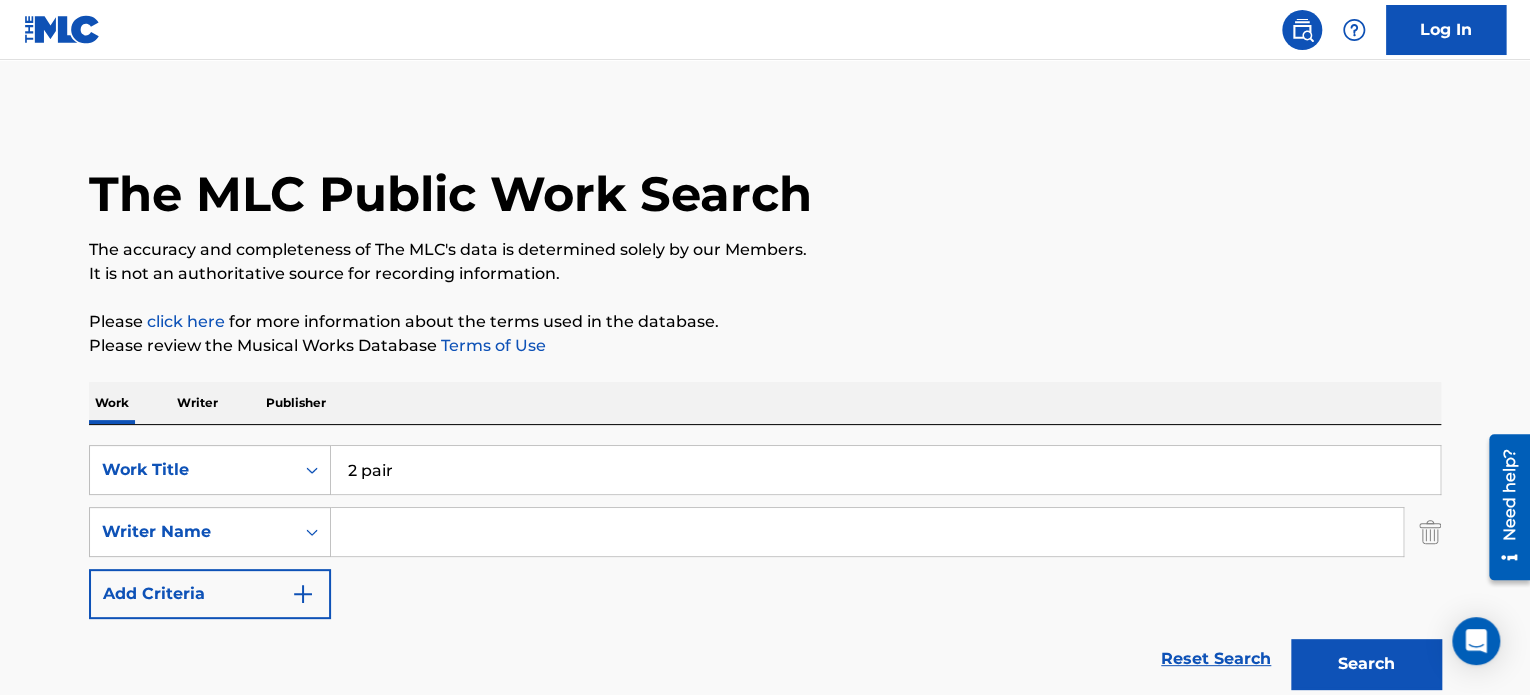 click at bounding box center [867, 532] 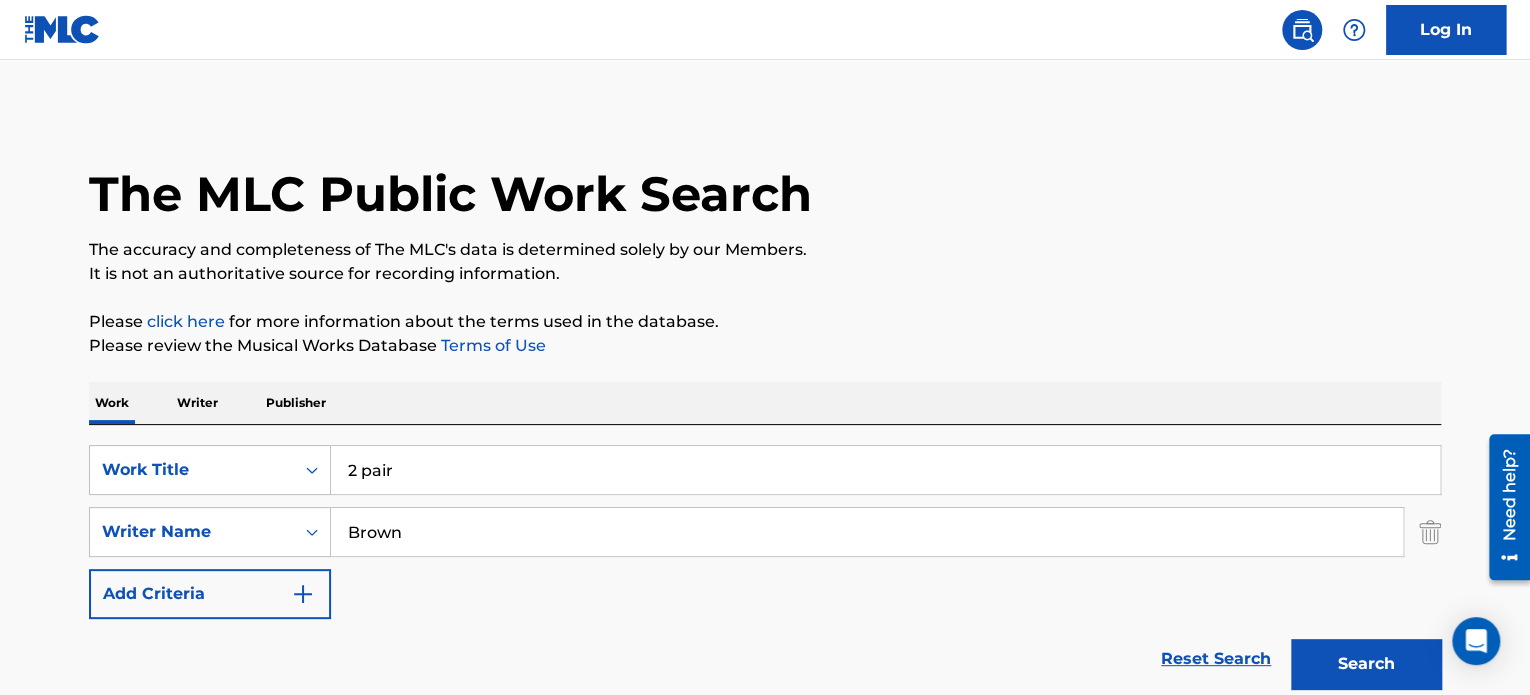 type on "Brown" 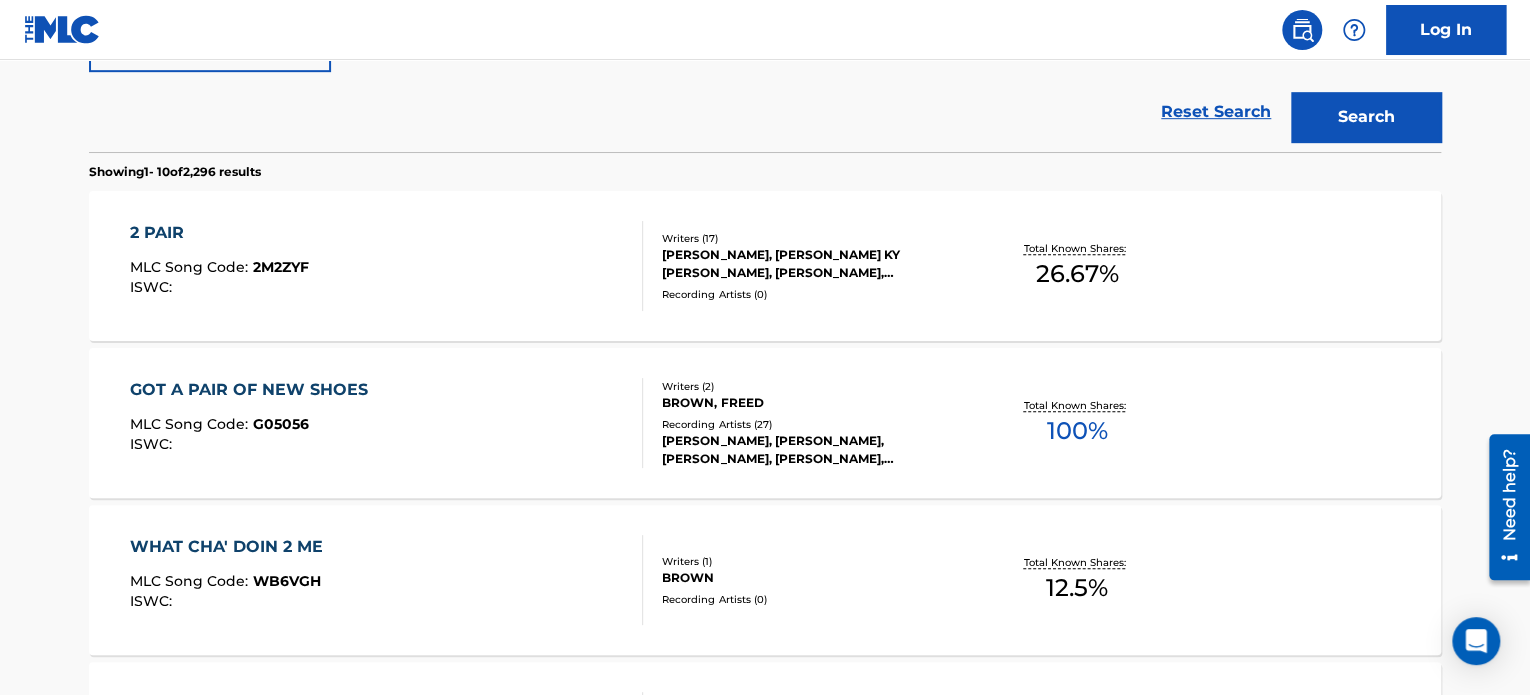 scroll, scrollTop: 500, scrollLeft: 0, axis: vertical 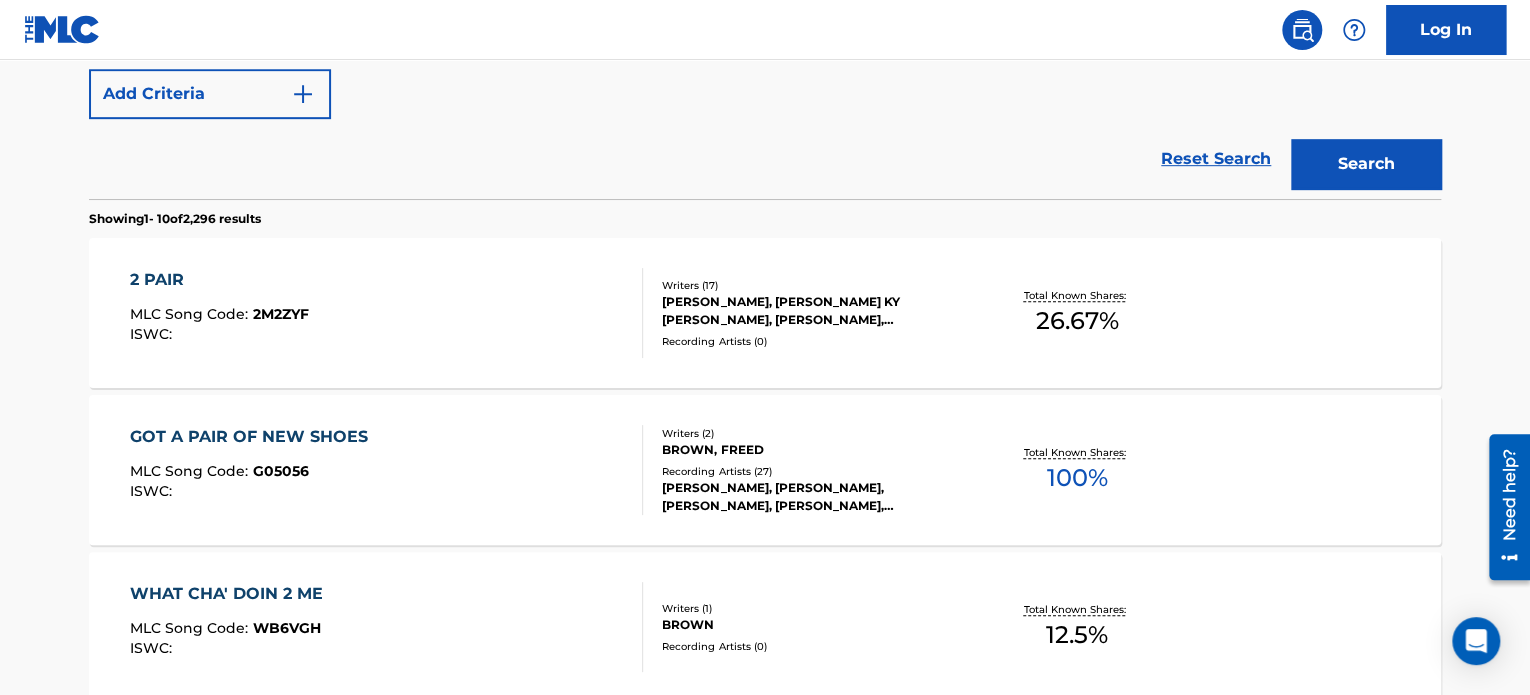 click on "2 PAIR MLC Song Code : 2M2ZYF ISWC :" at bounding box center (387, 313) 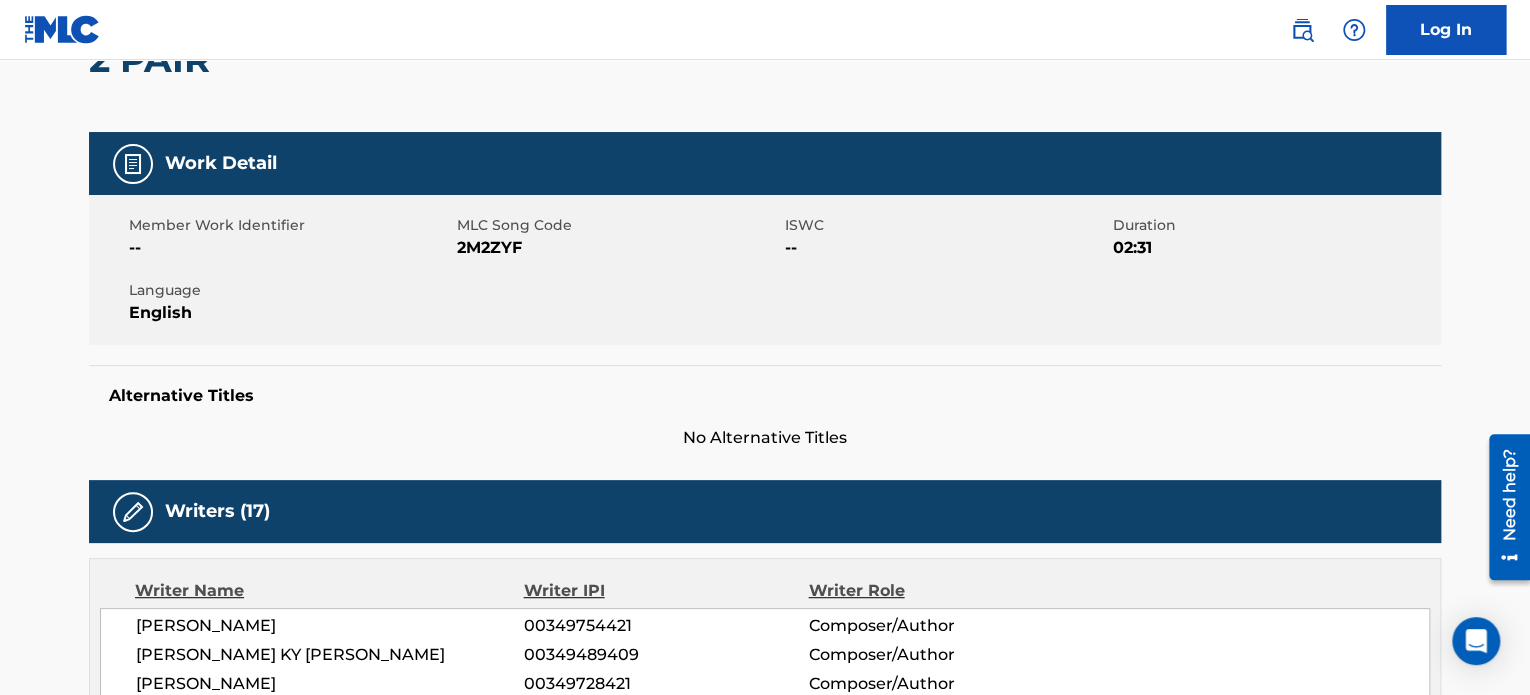 scroll, scrollTop: 0, scrollLeft: 0, axis: both 